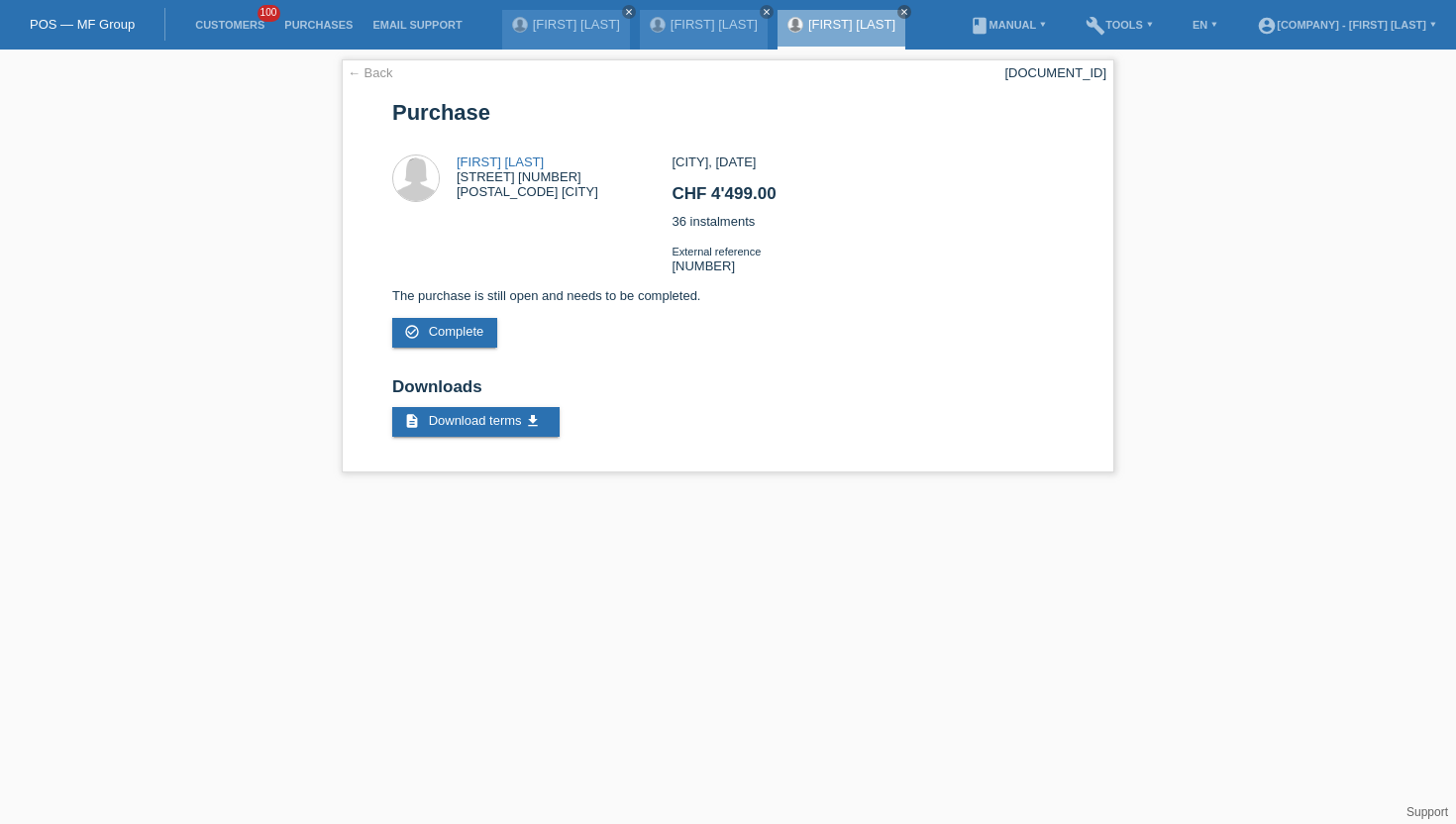 scroll, scrollTop: 0, scrollLeft: 0, axis: both 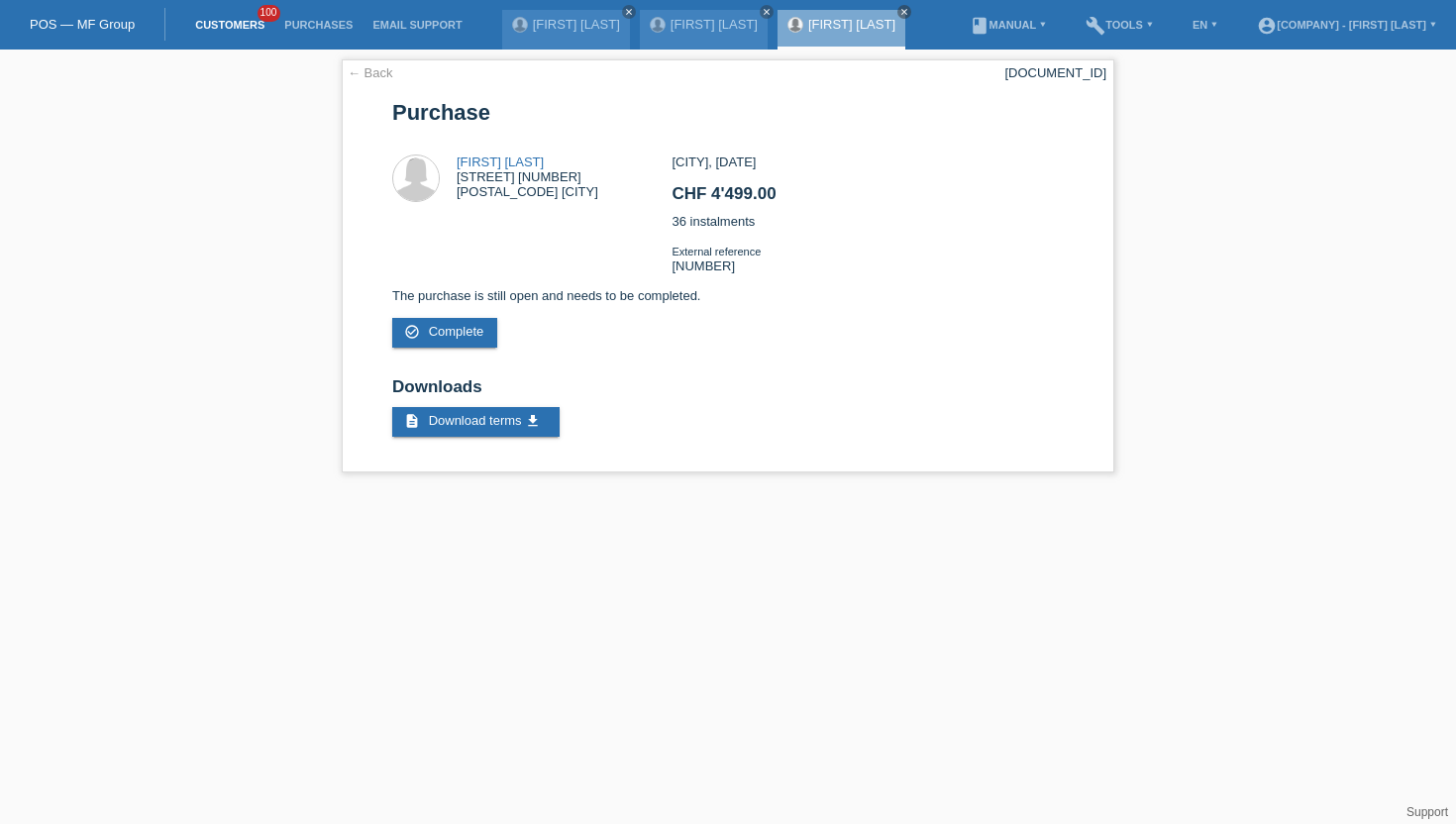 click on "Customers" at bounding box center [230, 25] 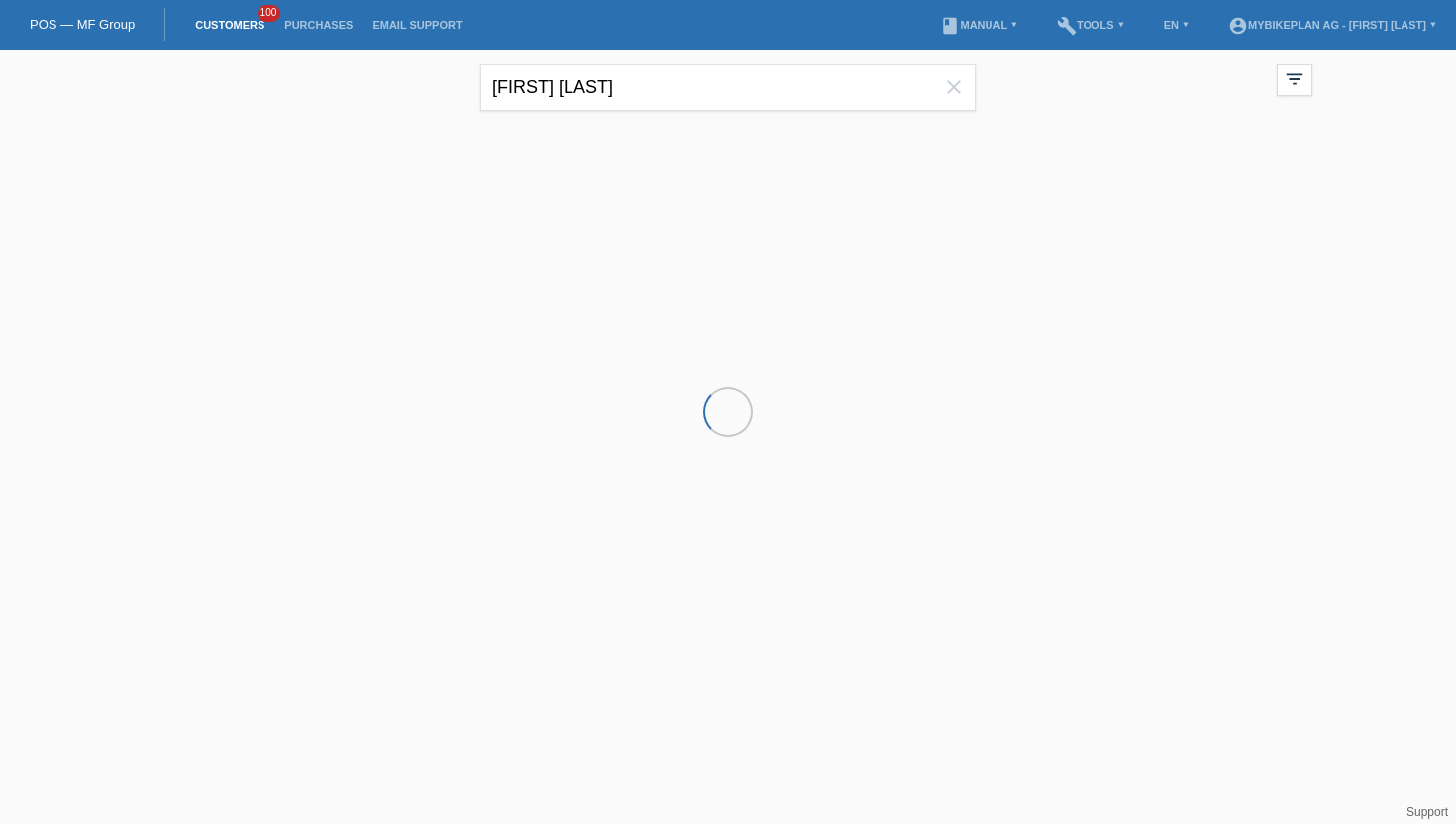 scroll, scrollTop: 0, scrollLeft: 0, axis: both 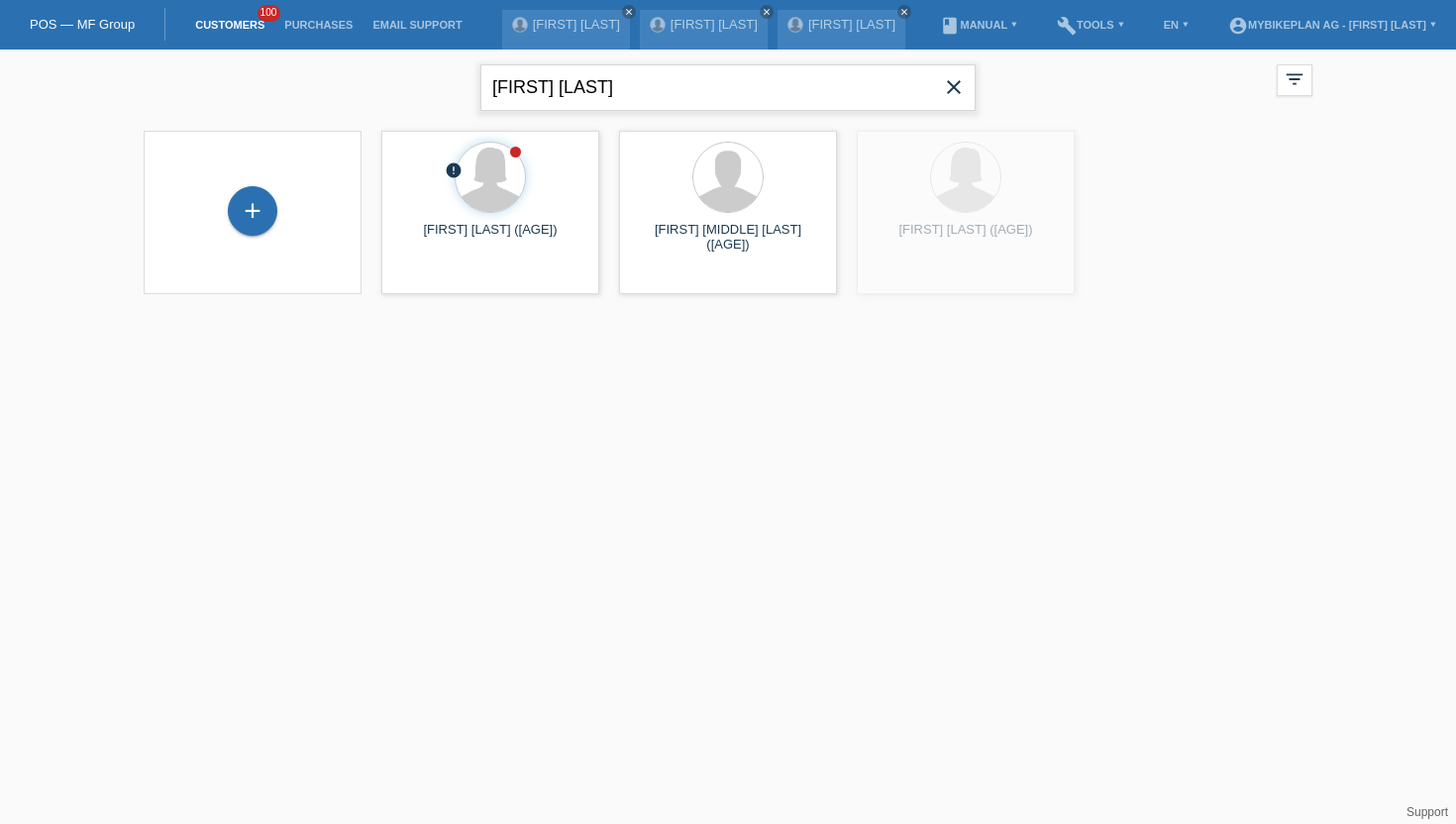 drag, startPoint x: 679, startPoint y: 89, endPoint x: 440, endPoint y: 89, distance: 239 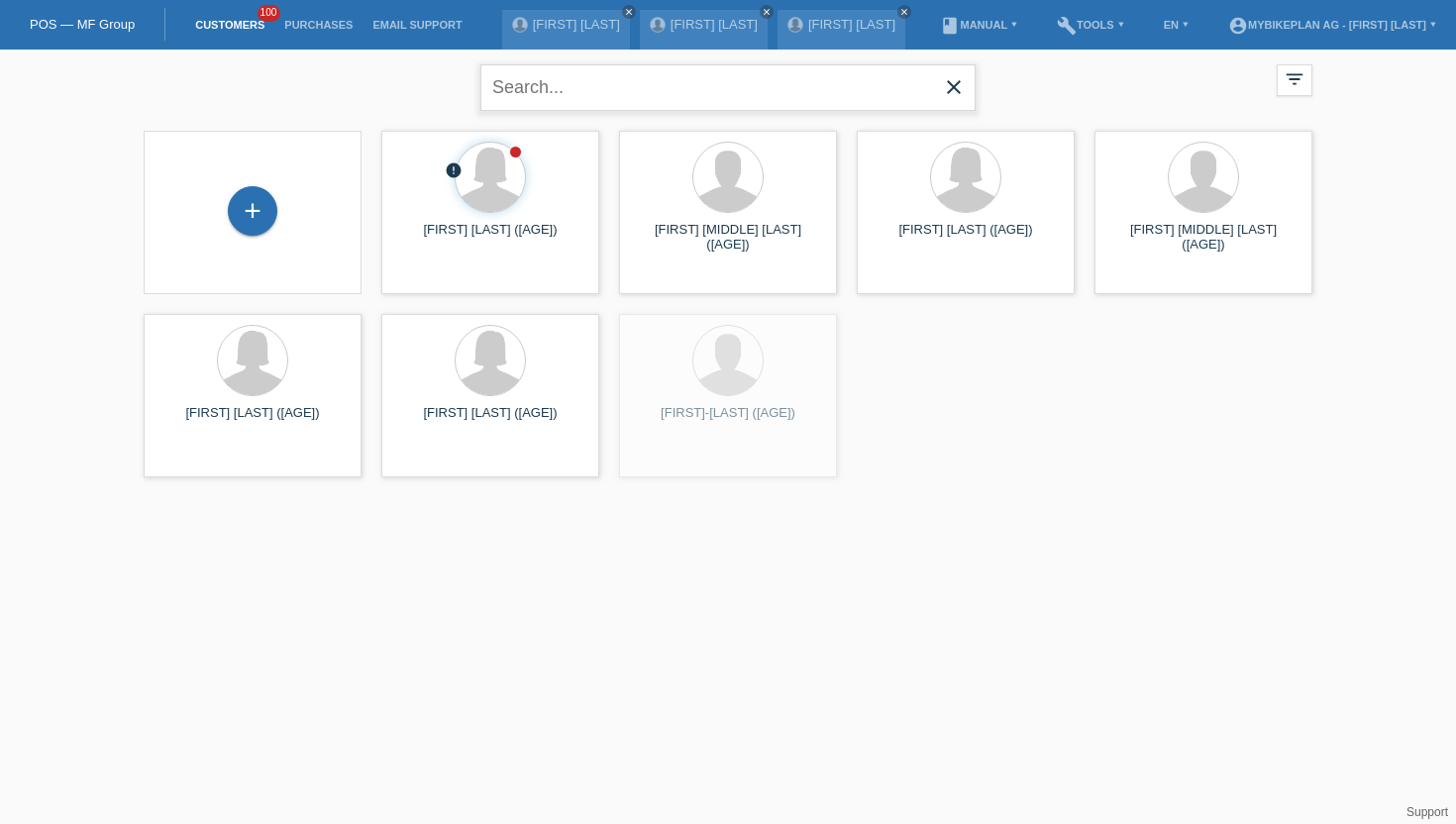 paste on "Dominik Hubler" 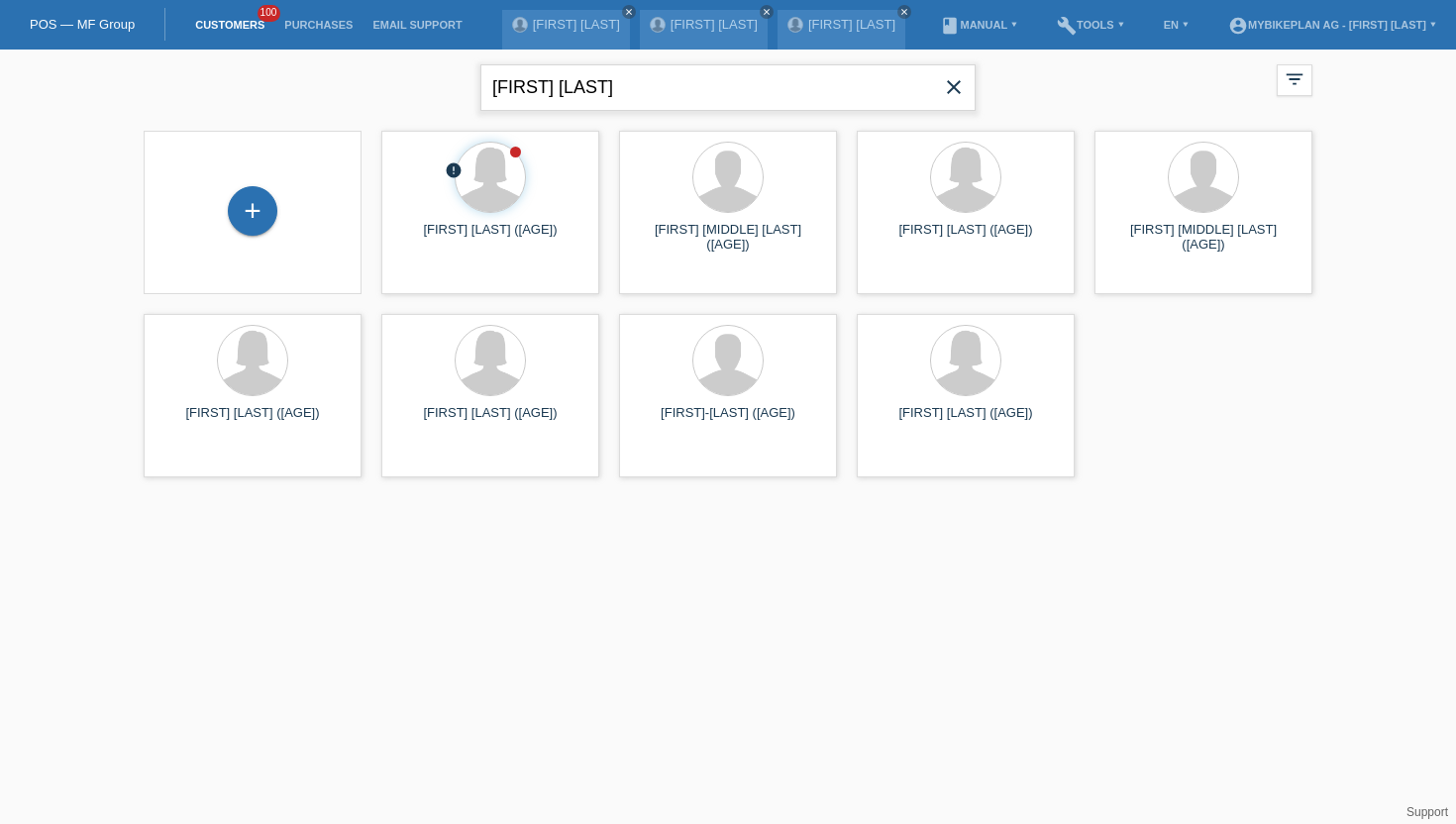 type on "Dominik Hubler" 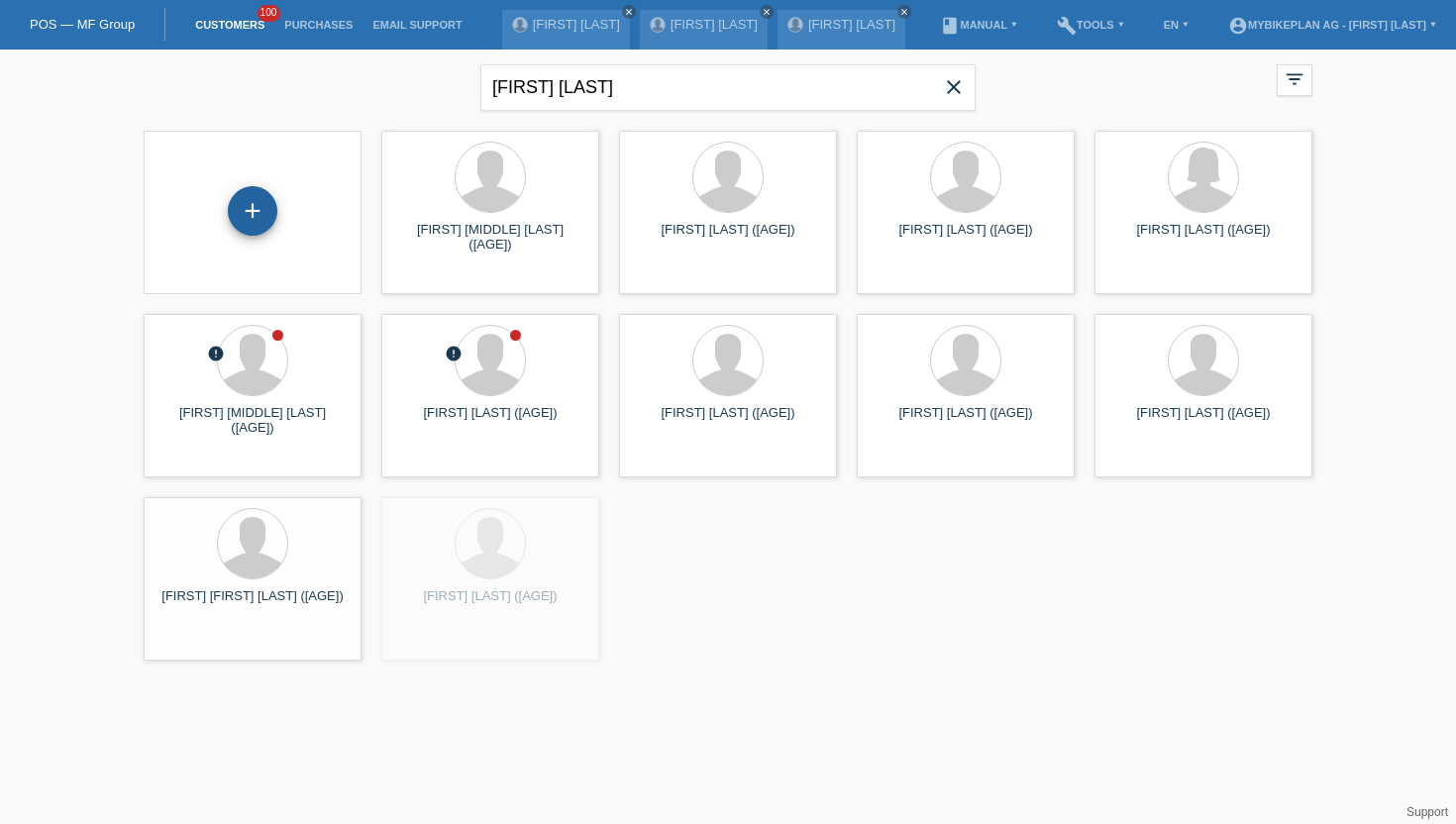 click on "+" at bounding box center [253, 211] 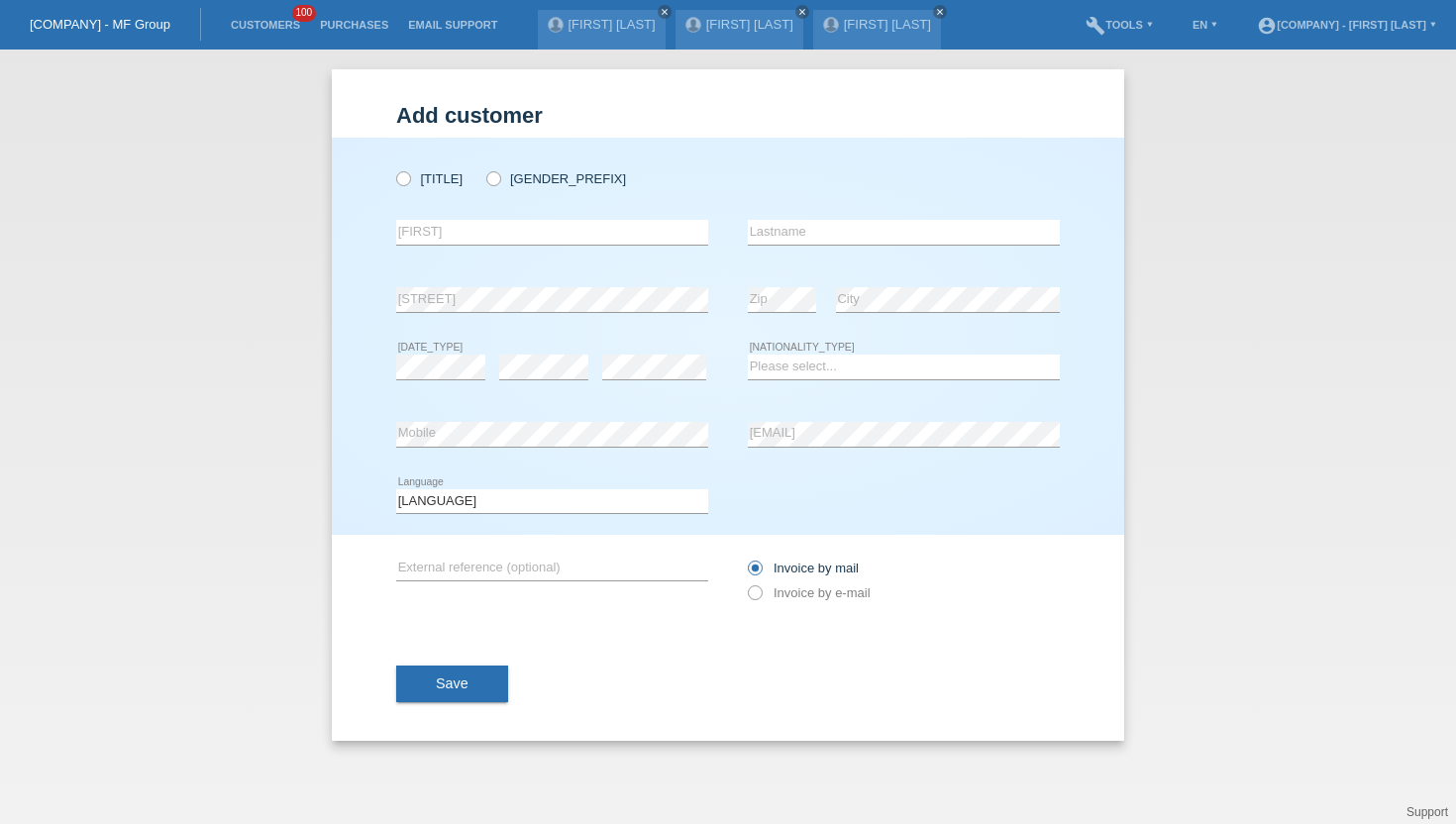 scroll, scrollTop: 0, scrollLeft: 0, axis: both 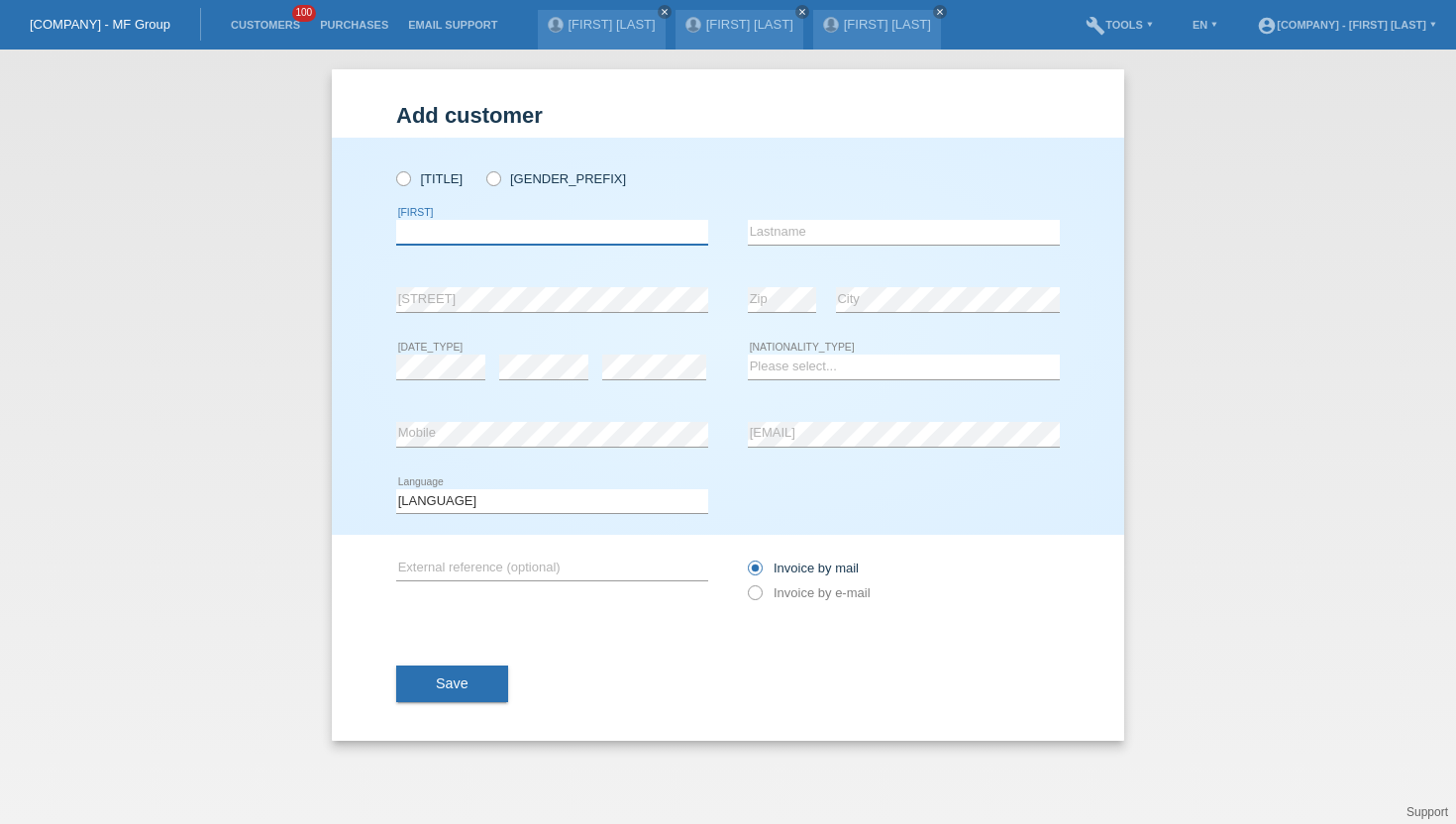 click at bounding box center [552, 232] 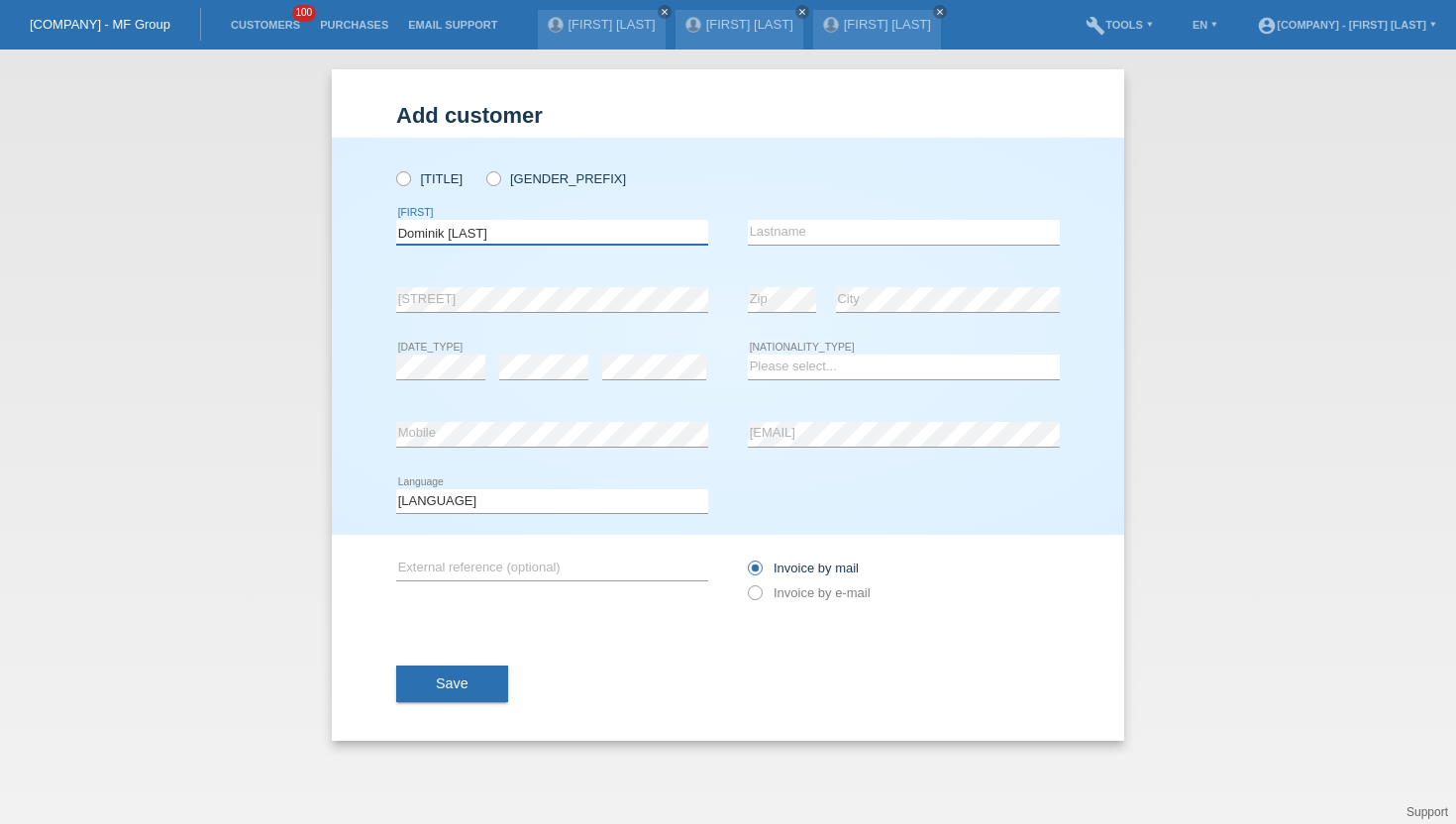 click on "[FIRST] [LAST]" at bounding box center (552, 232) 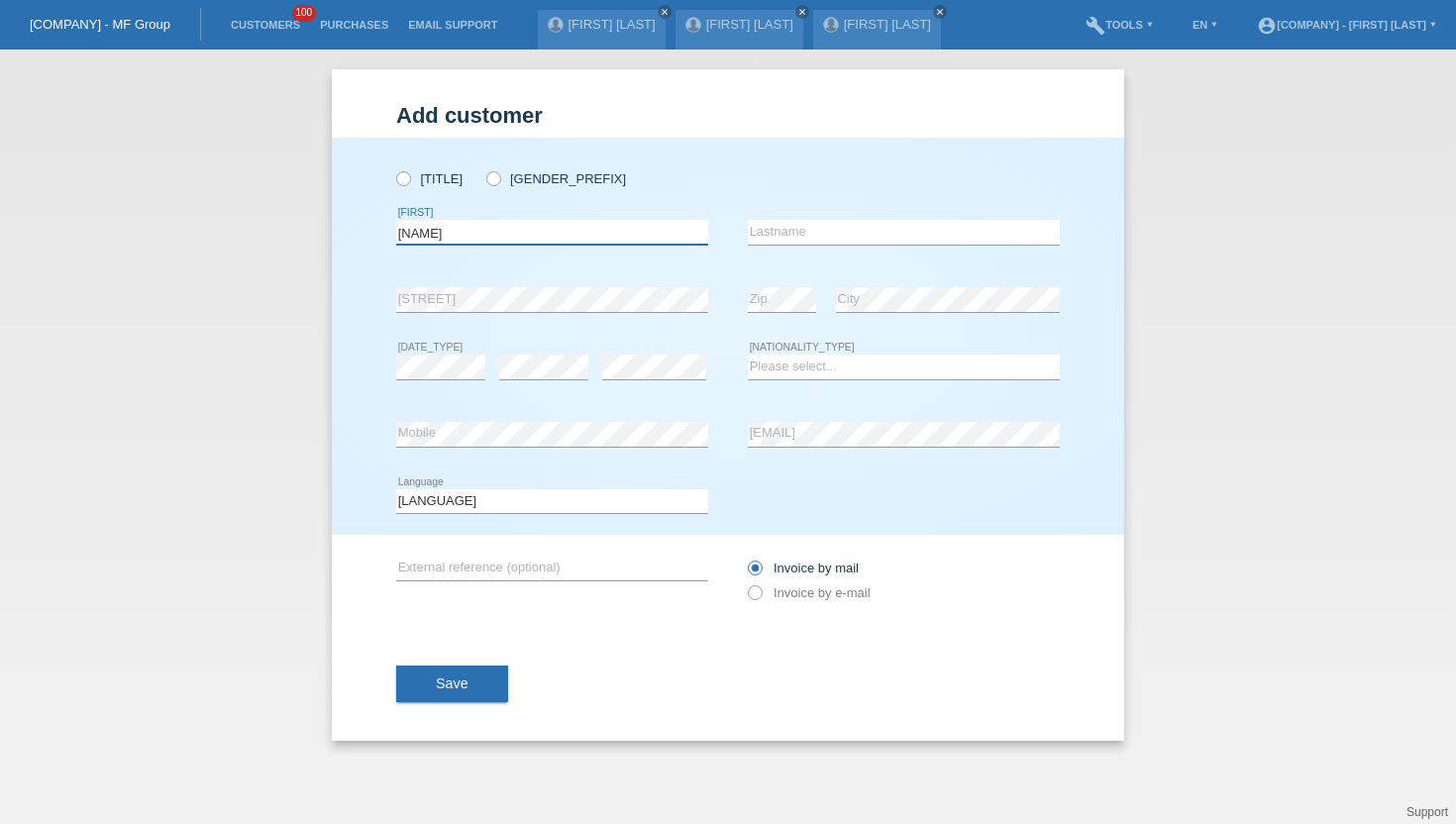 type on "[FIRST]" 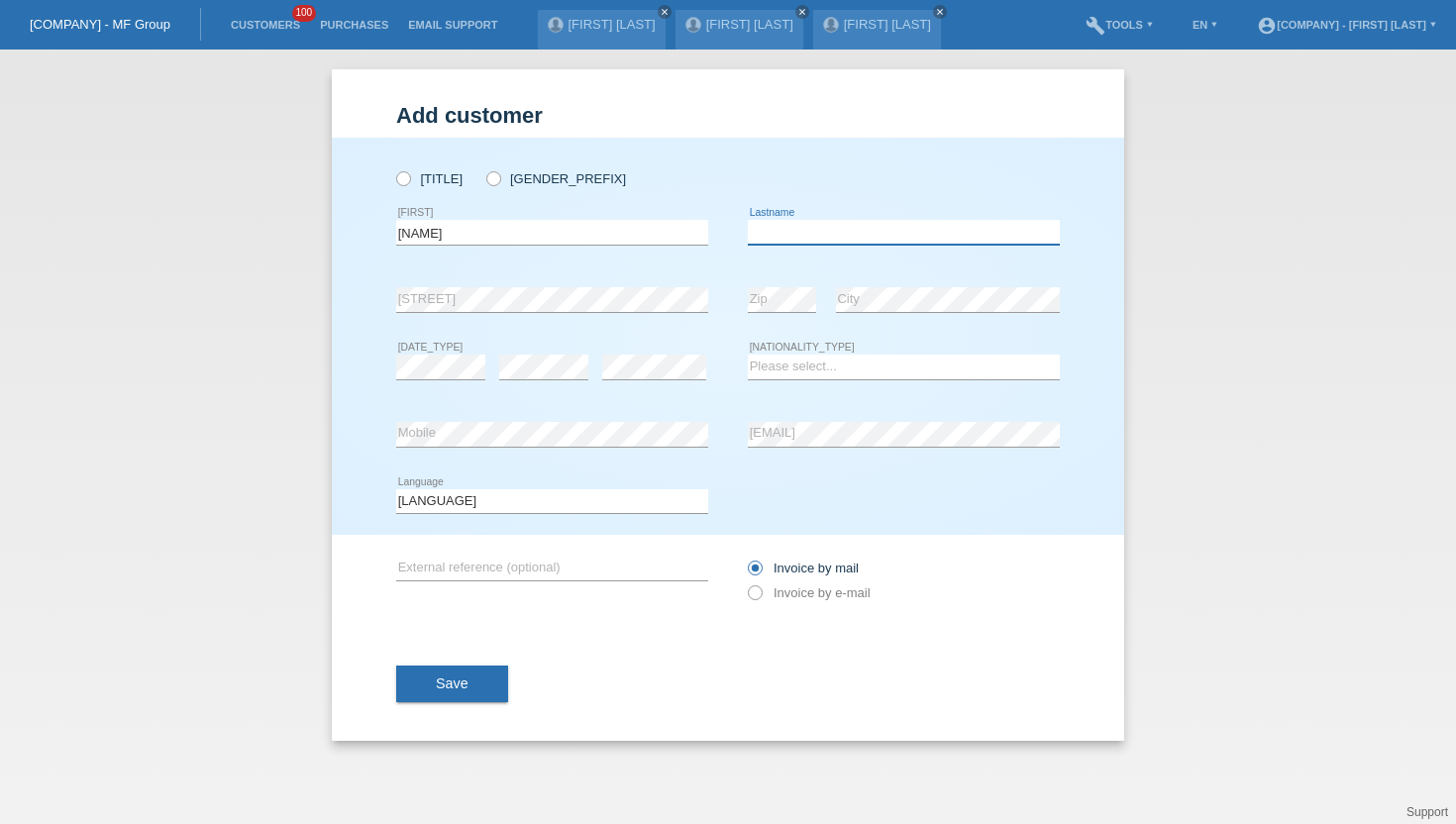 click at bounding box center (903, 232) 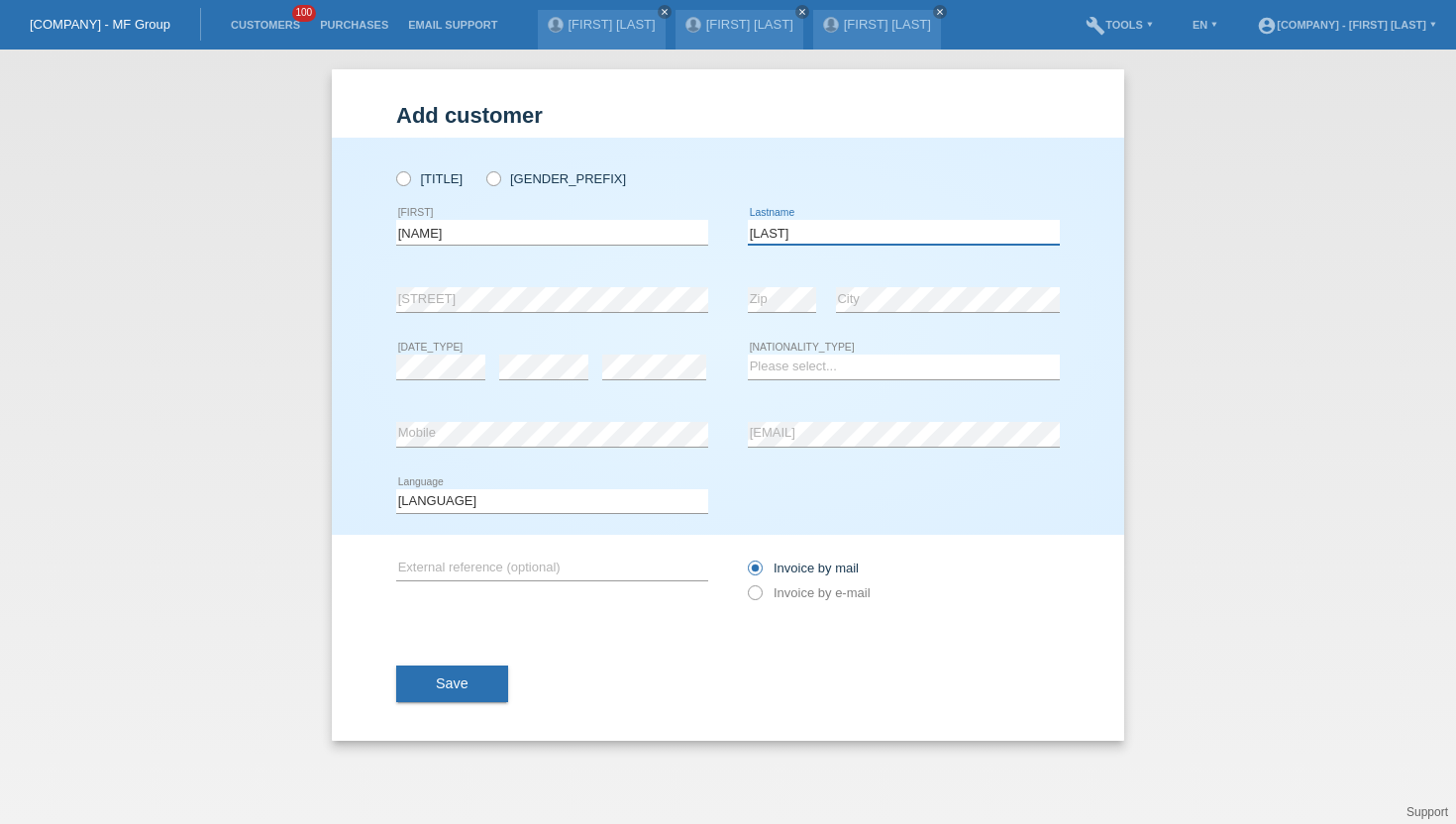 type on "[LAST]" 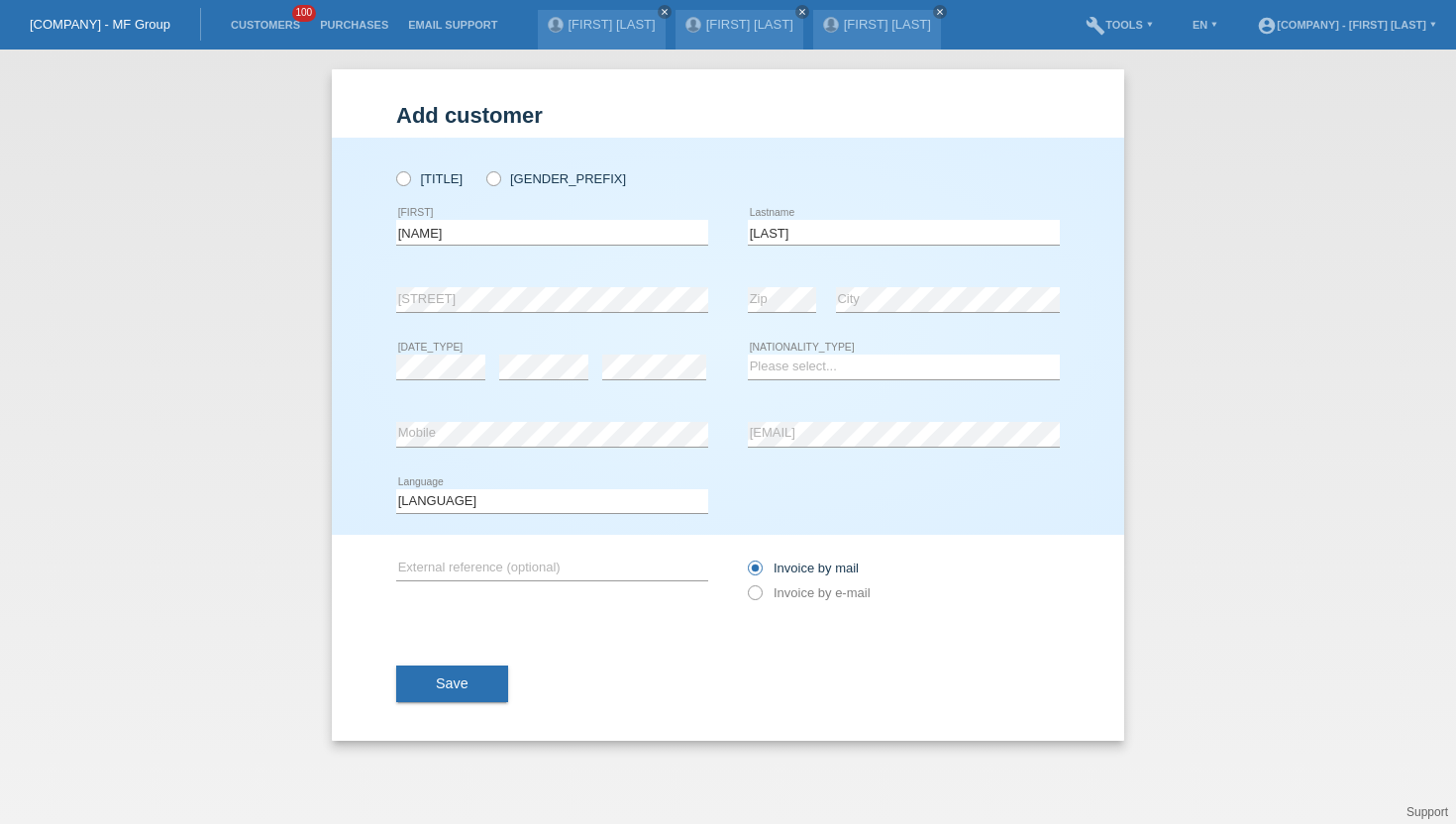 click on "Mr
Ms/Mrs" at bounding box center (552, 178) 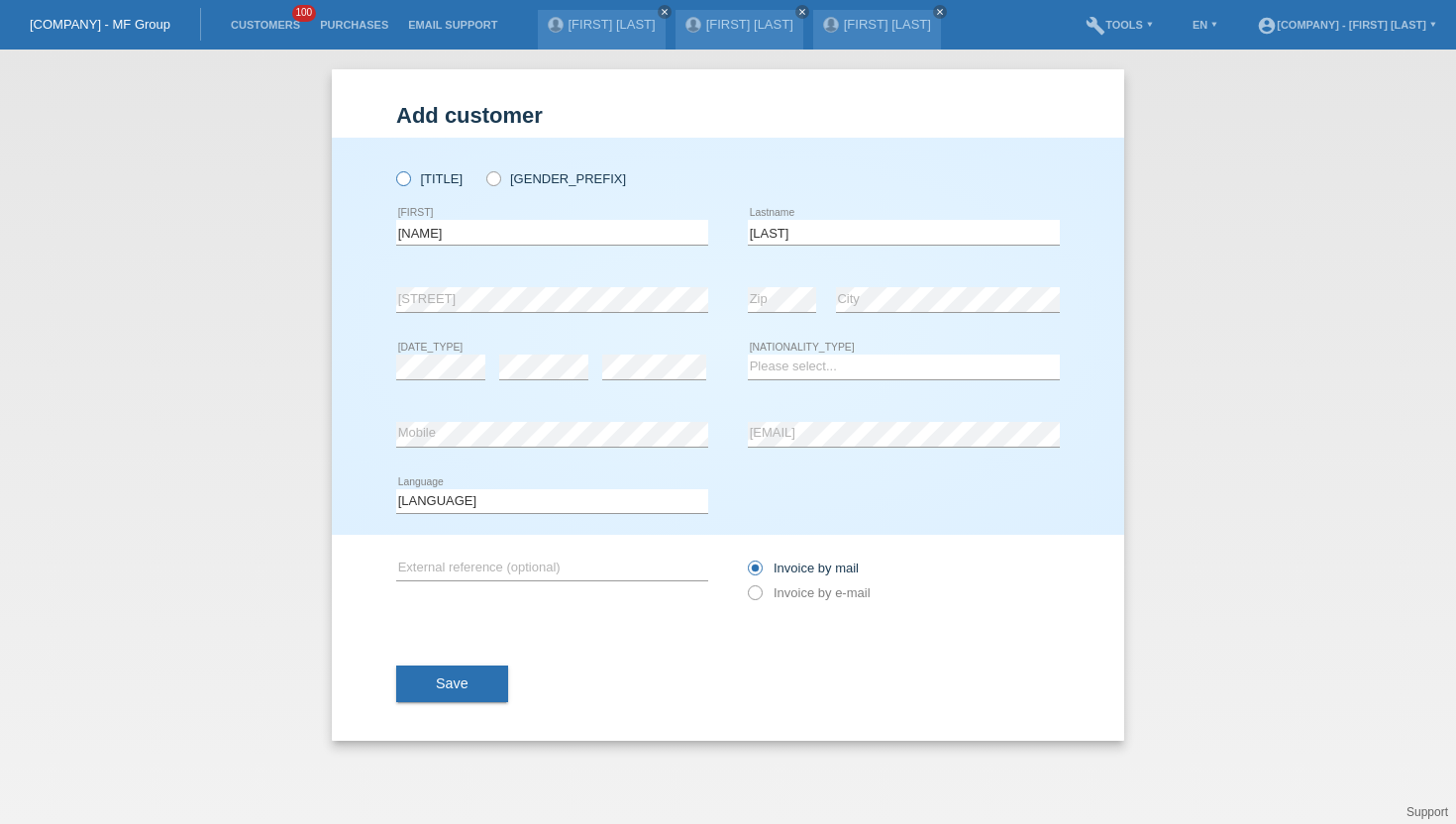 click at bounding box center (393, 168) 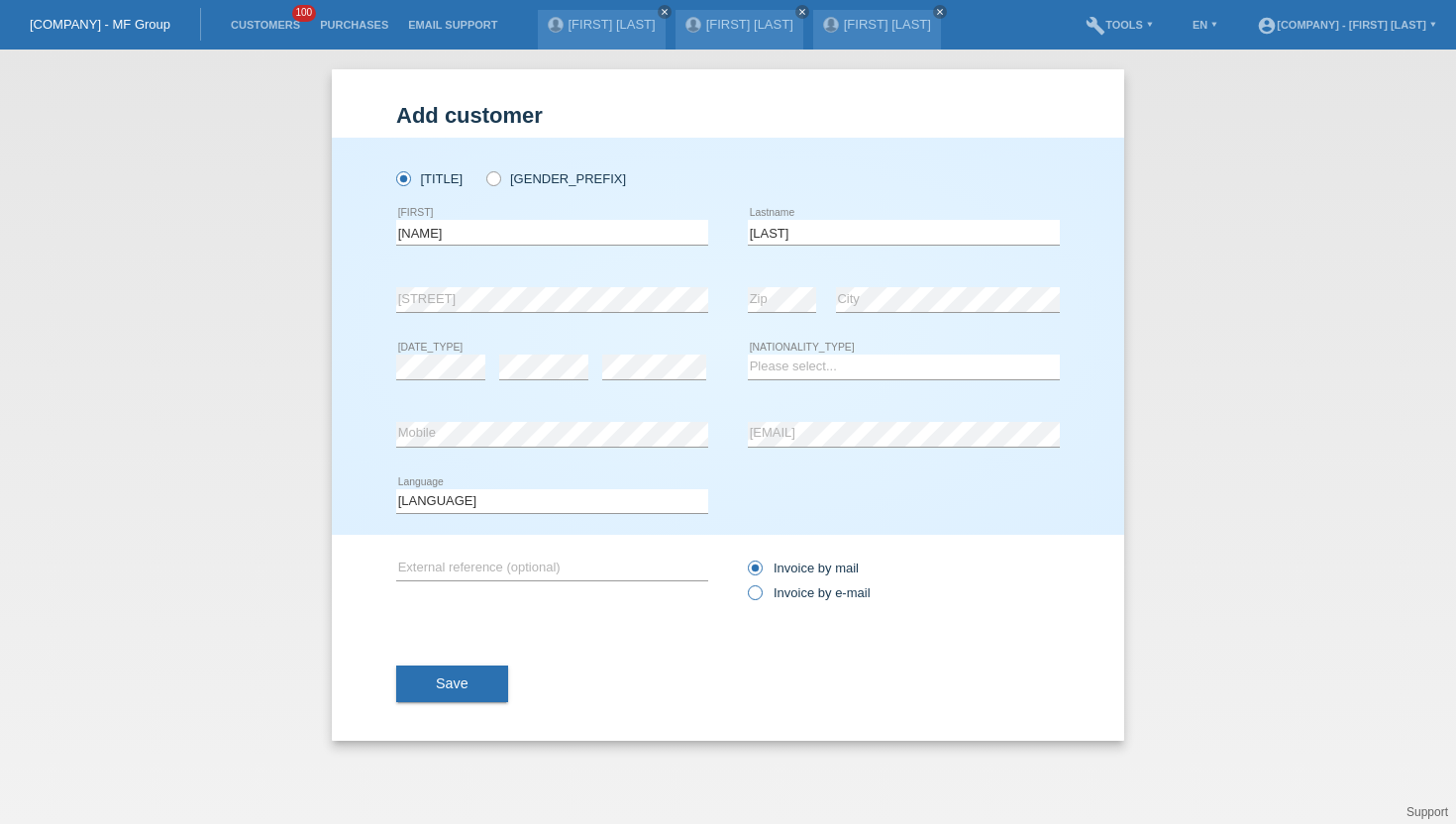 click at bounding box center [745, 582] 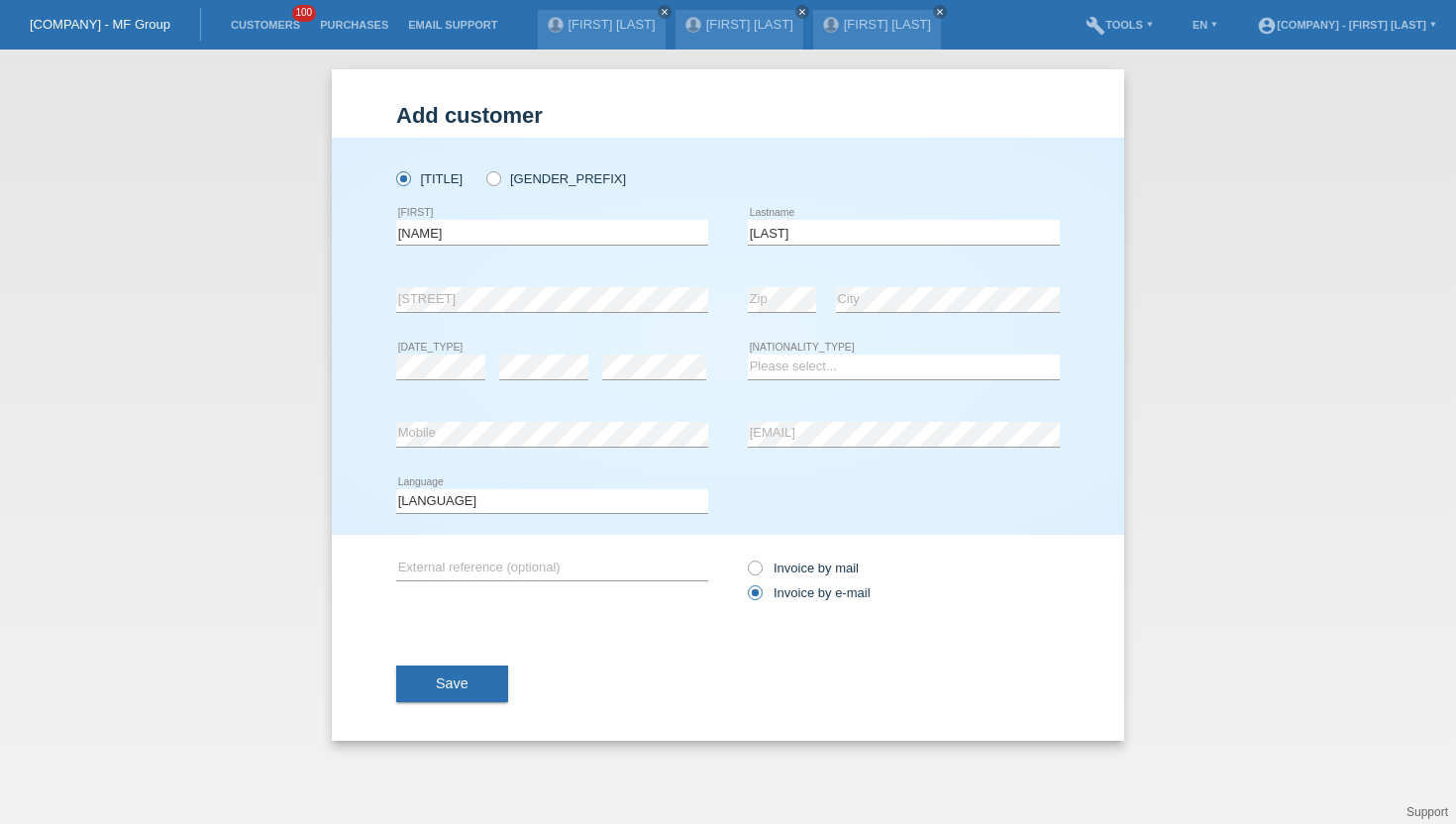 click on "Deutsch
Français
Italiano
English
error
Language" at bounding box center [552, 502] 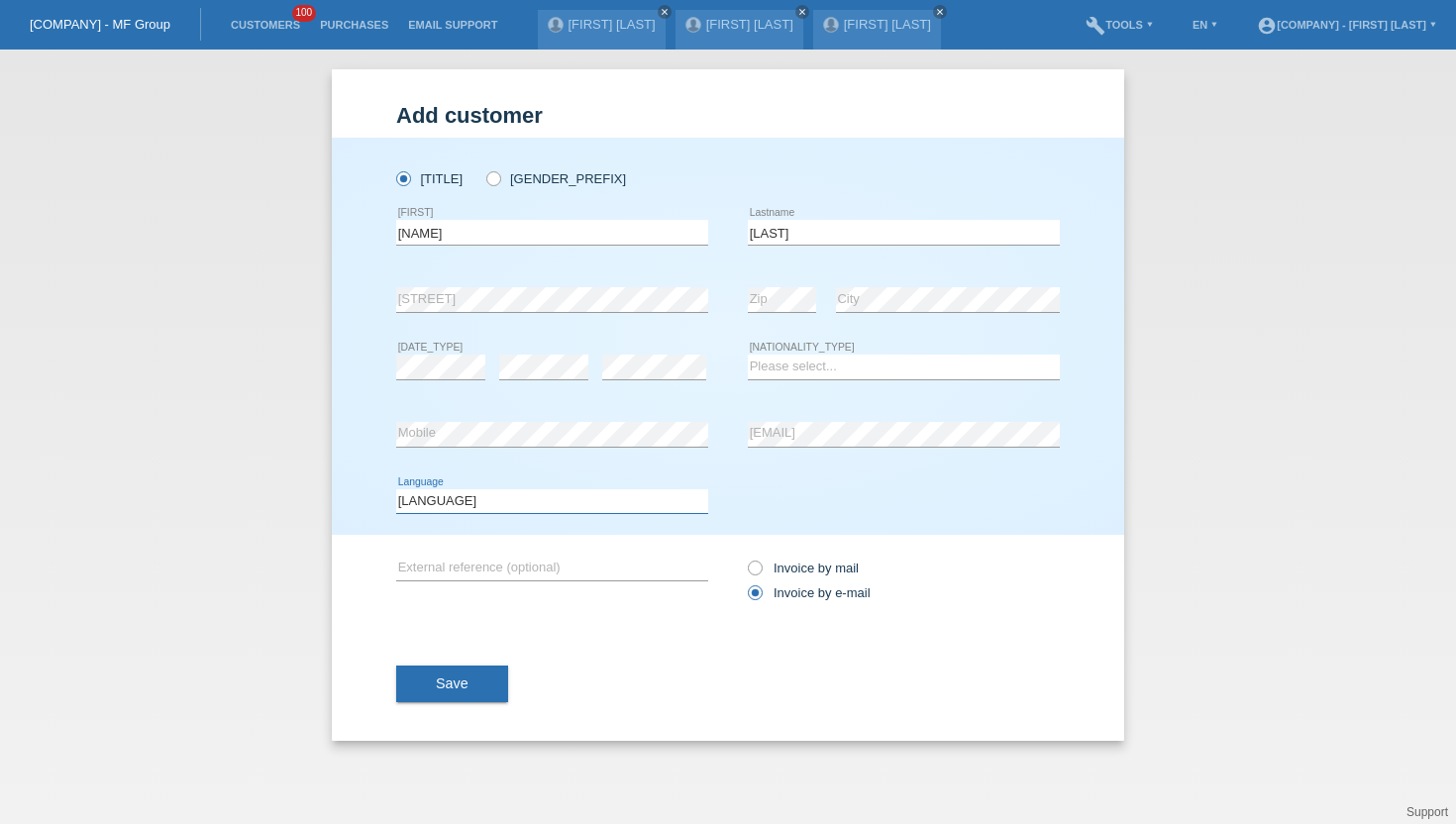 click on "Deutsch
Français
Italiano
English" at bounding box center [552, 501] 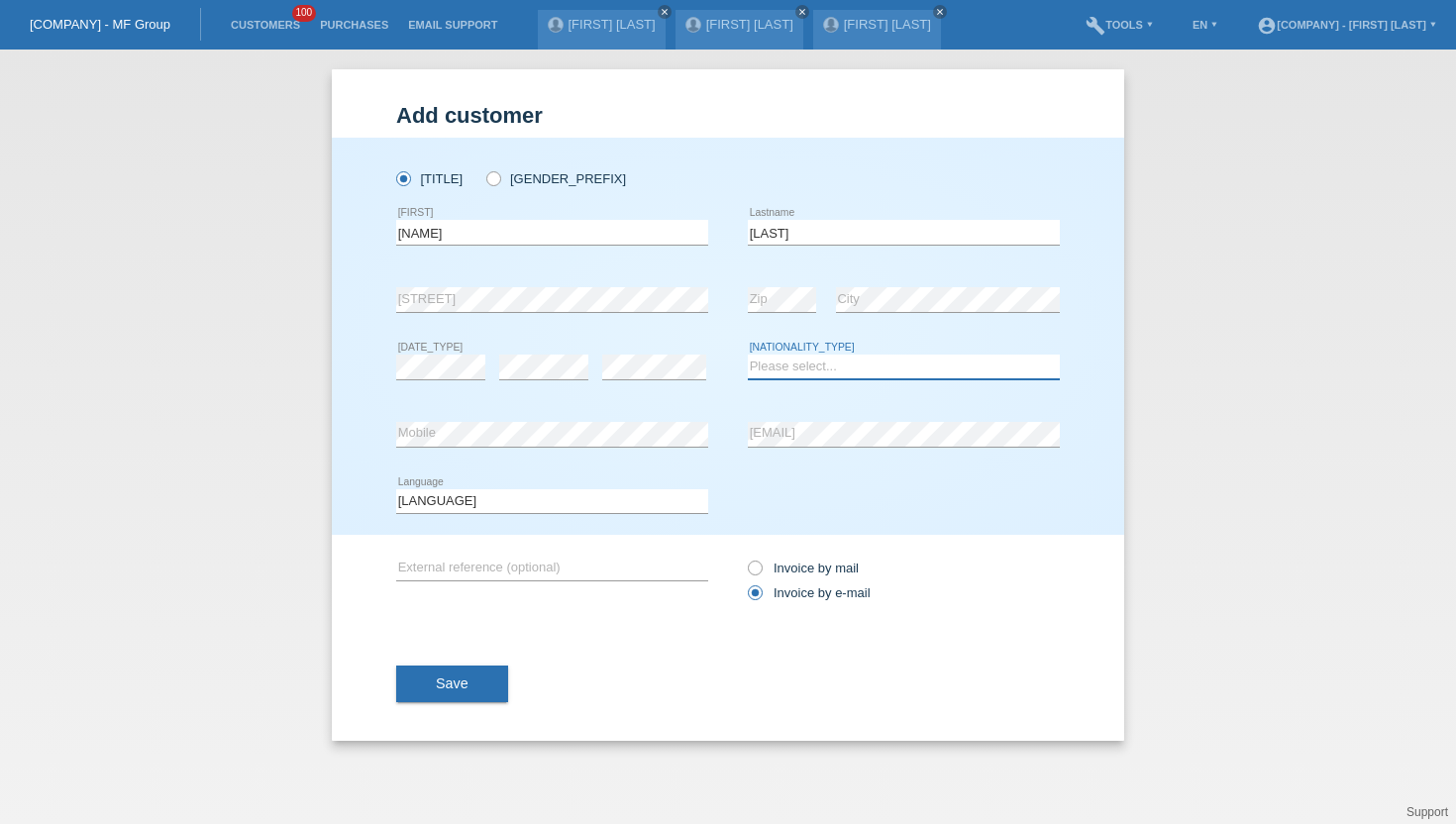 click on "Please select...
Switzerland
Austria
Germany
Liechtenstein
------------
Afghanistan
Åland Islands
Albania
Algeria
American Samoa Andorra Angola Anguilla Antarctica Antigua and Barbuda Argentina Armenia" at bounding box center (903, 366) 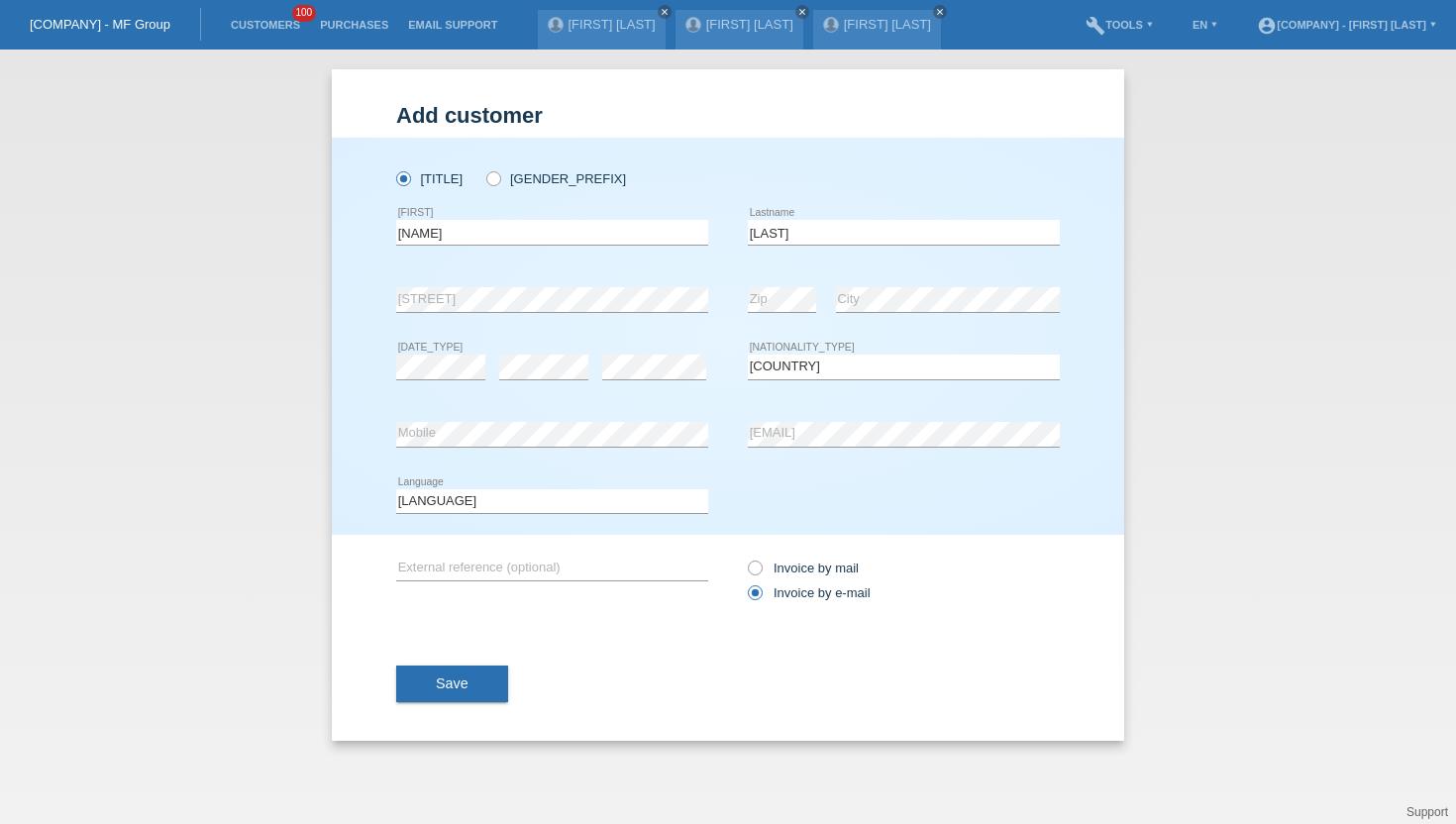 click on "Save" at bounding box center [728, 684] 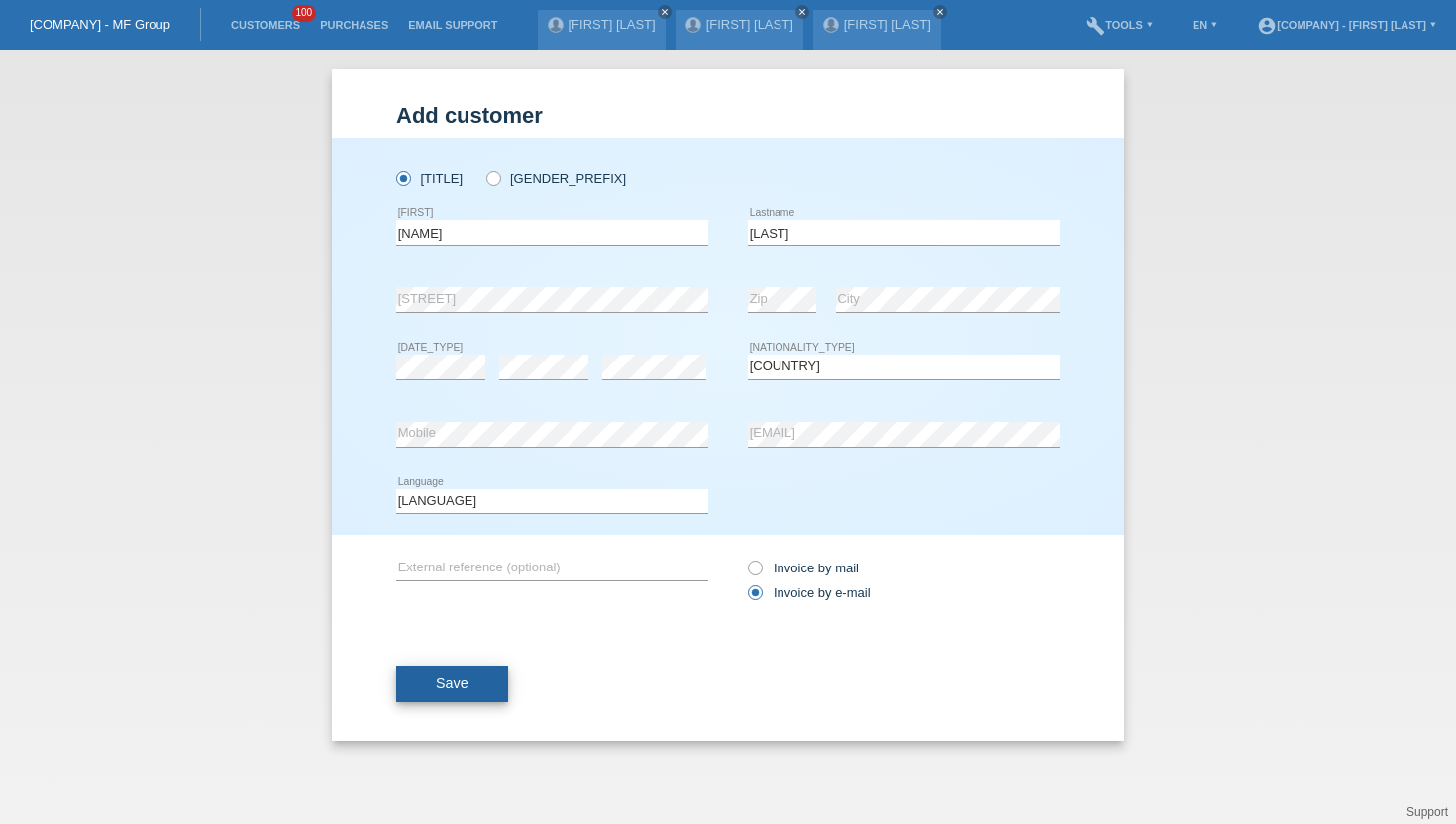 click on "Save" at bounding box center [452, 684] 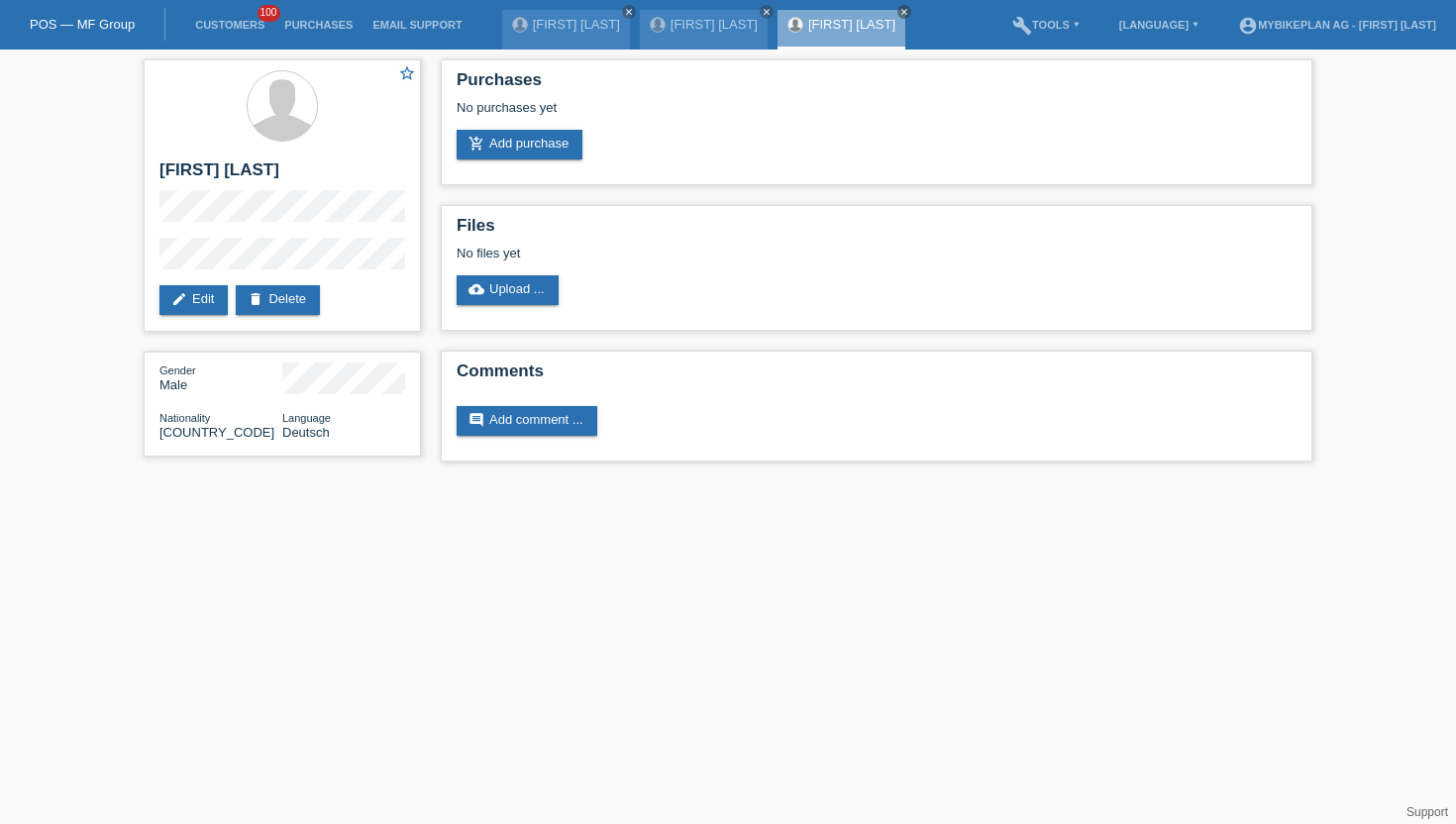 scroll, scrollTop: 0, scrollLeft: 0, axis: both 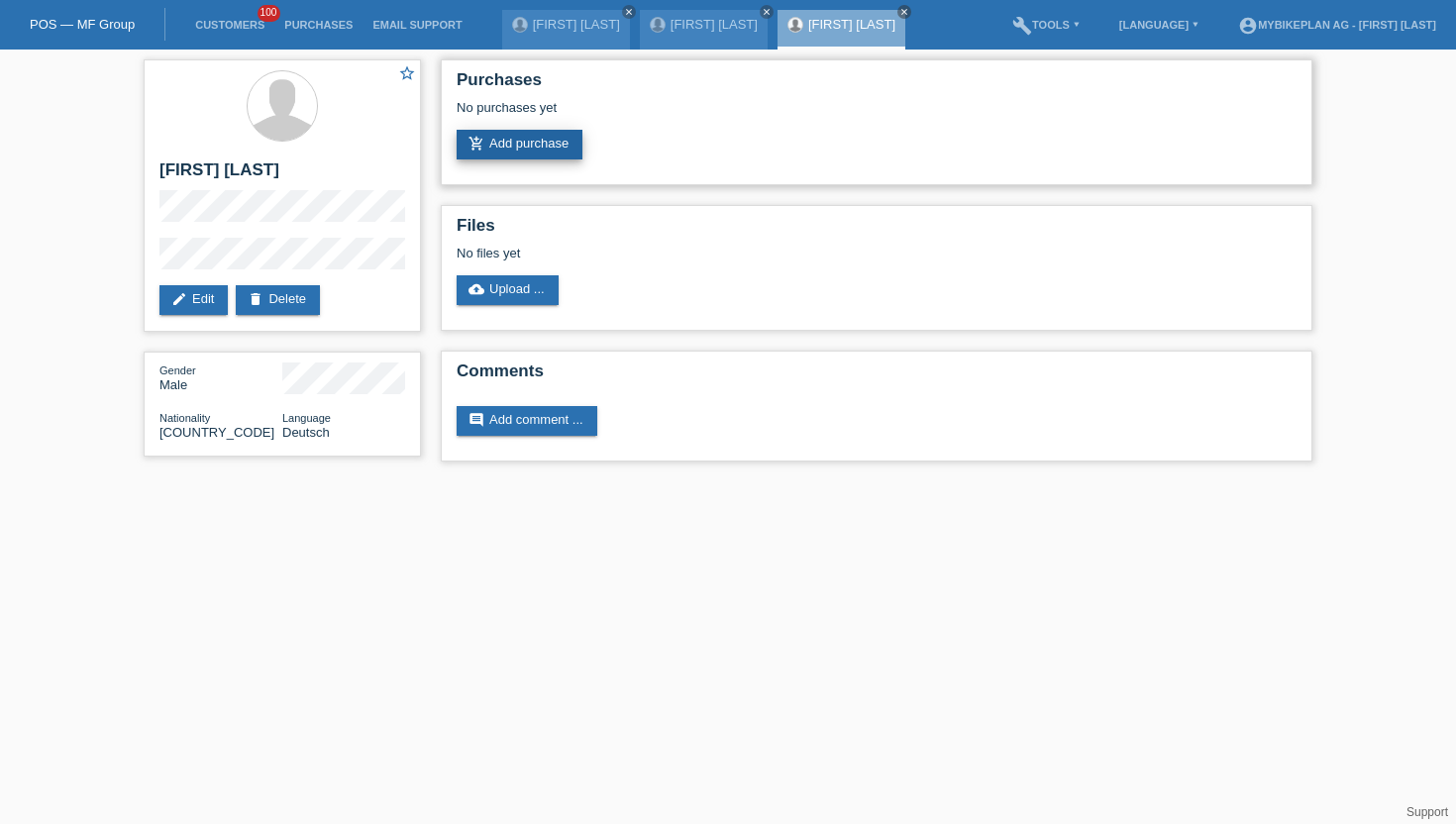 click on "add_shopping_cart  Add purchase" at bounding box center (519, 145) 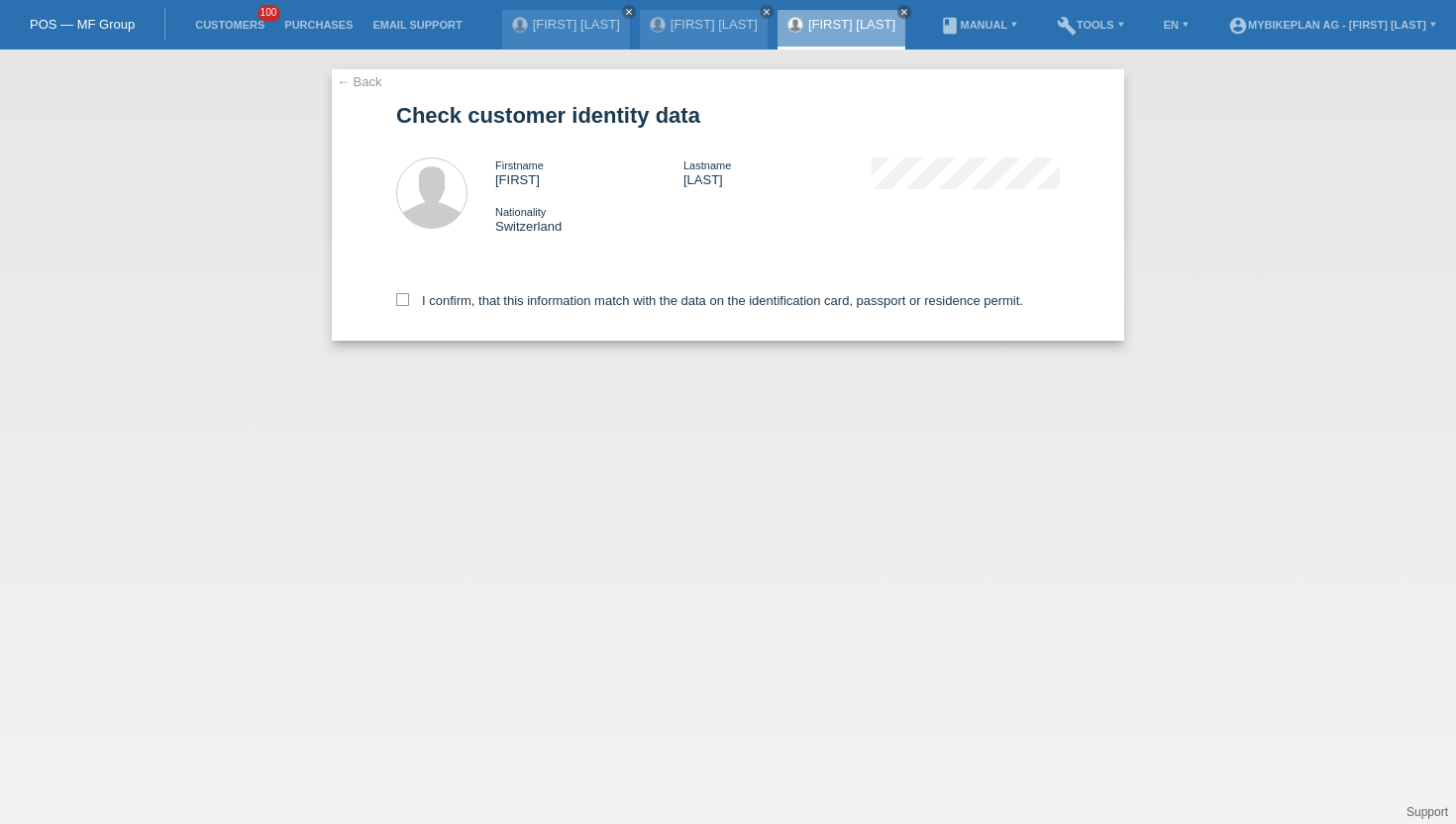 scroll, scrollTop: 0, scrollLeft: 0, axis: both 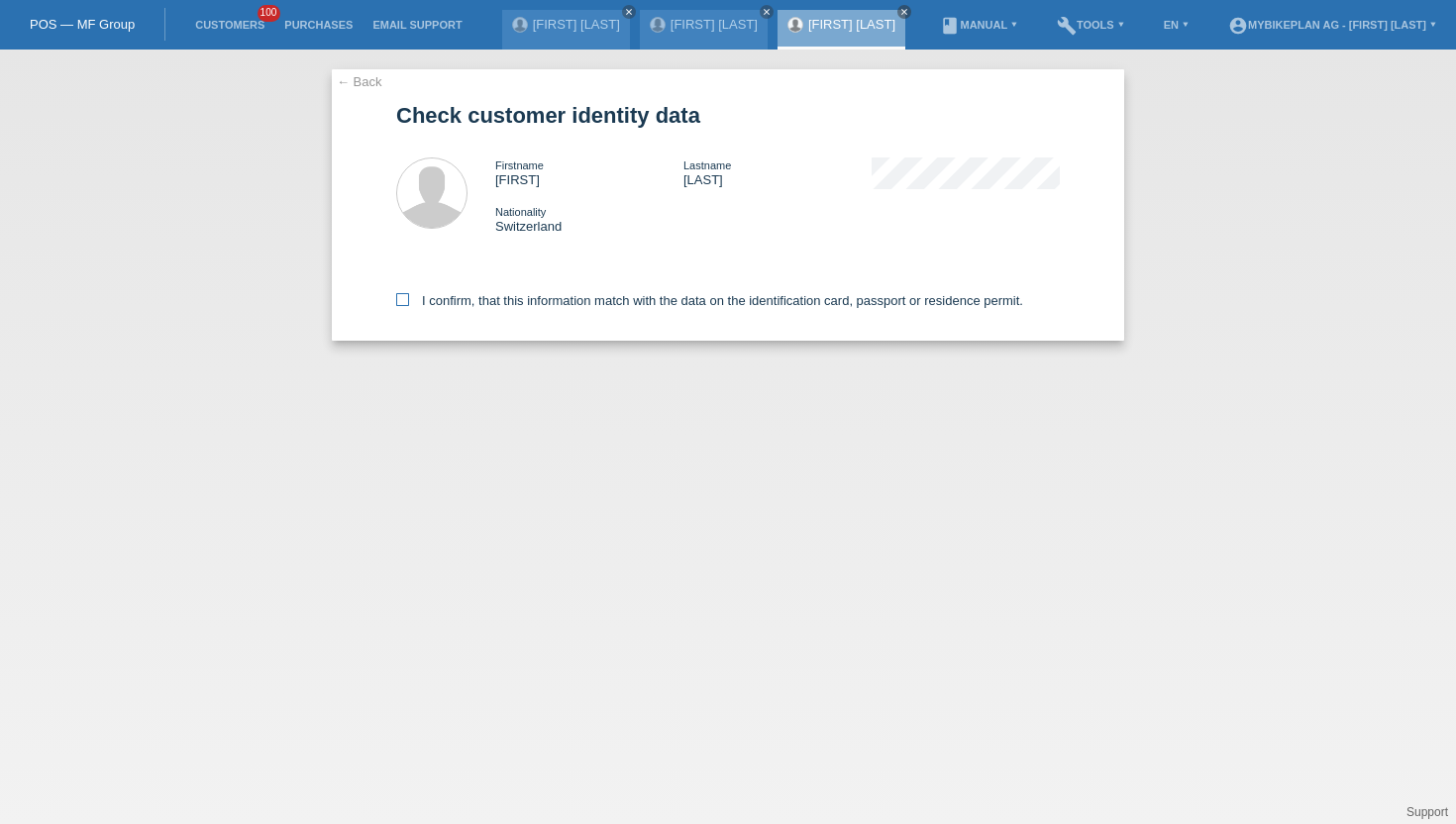 click at bounding box center [402, 299] 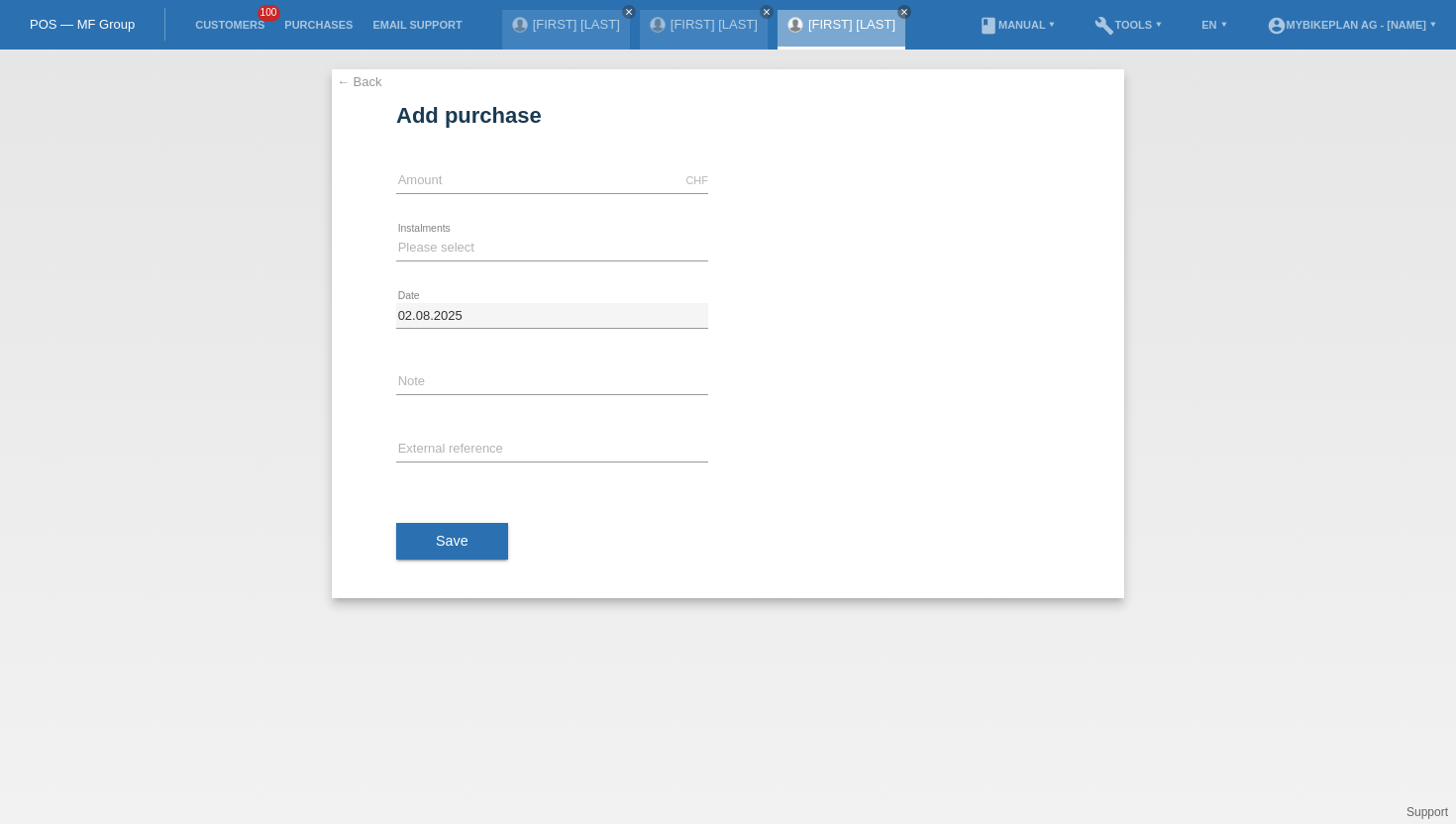 scroll, scrollTop: 0, scrollLeft: 0, axis: both 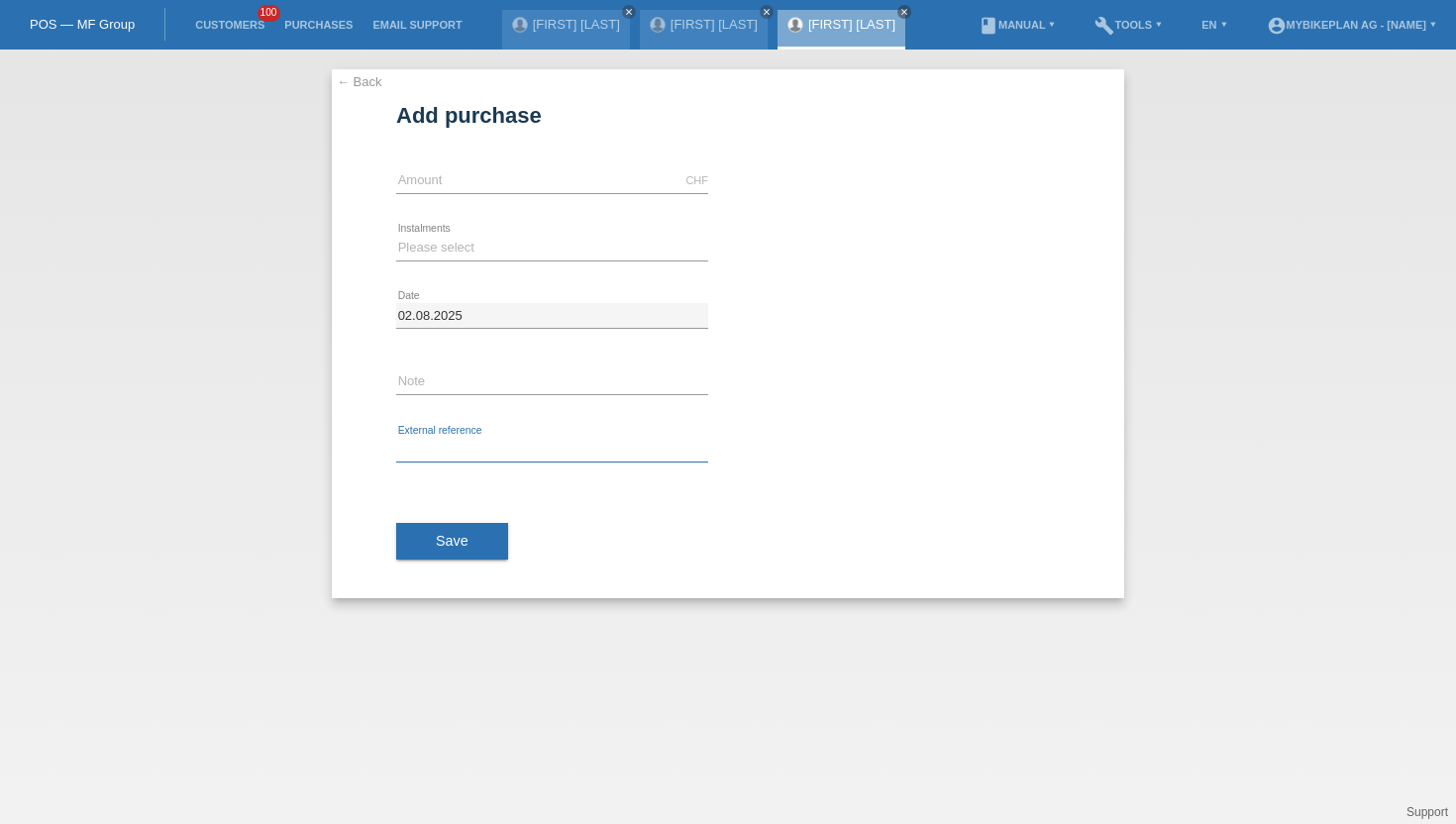 click at bounding box center [552, 450] 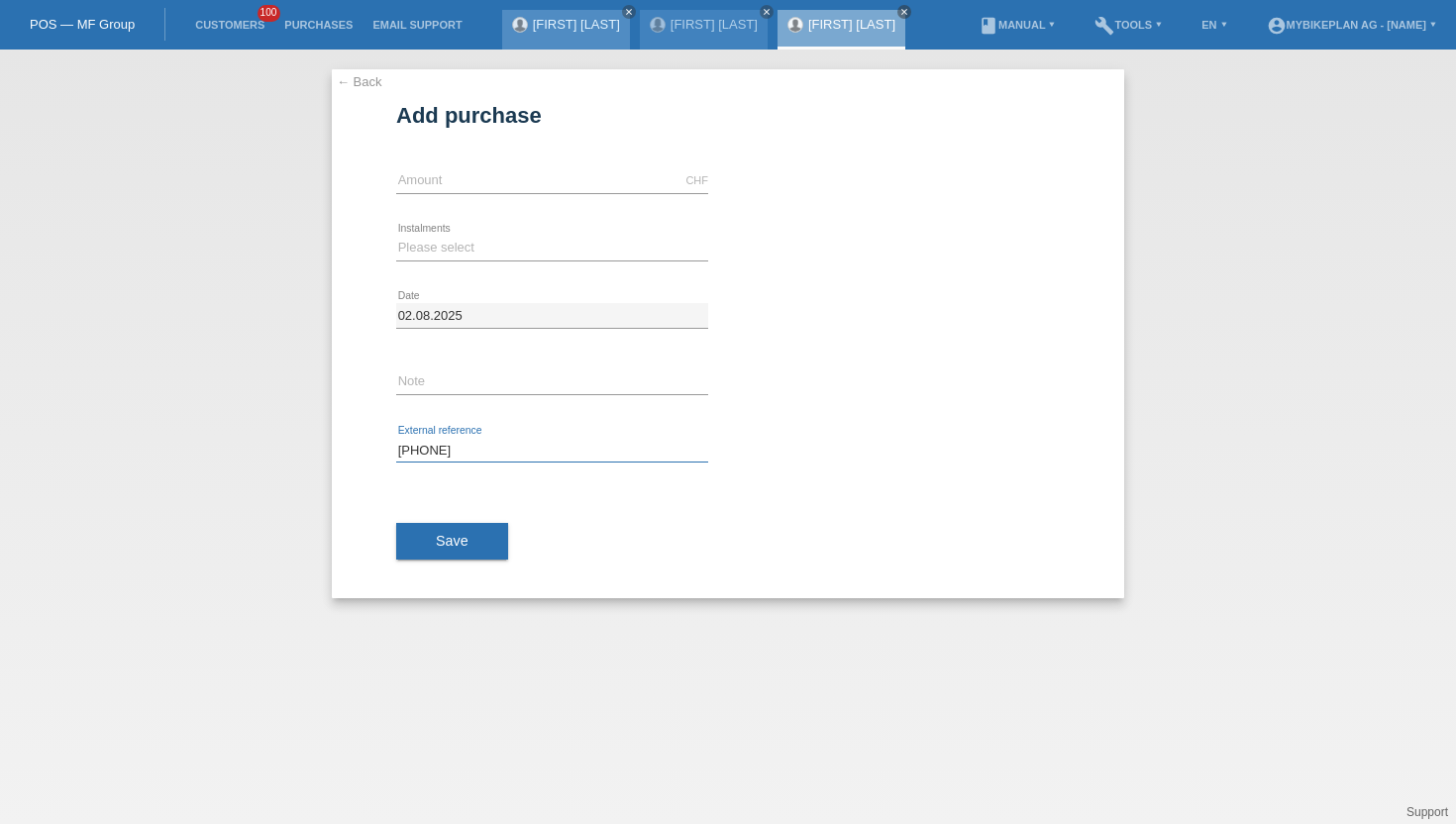 type on "41215827037" 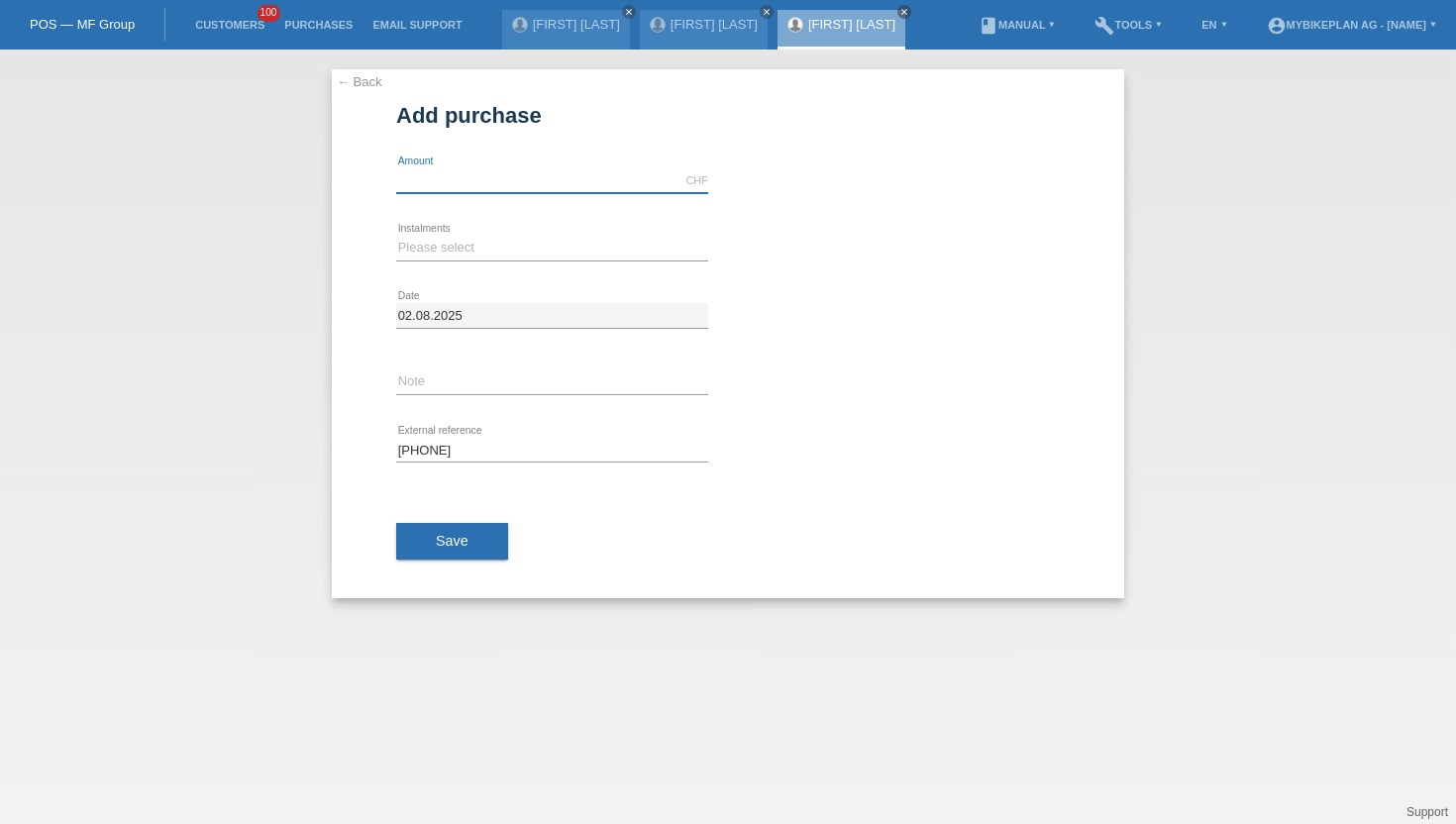 click at bounding box center [552, 180] 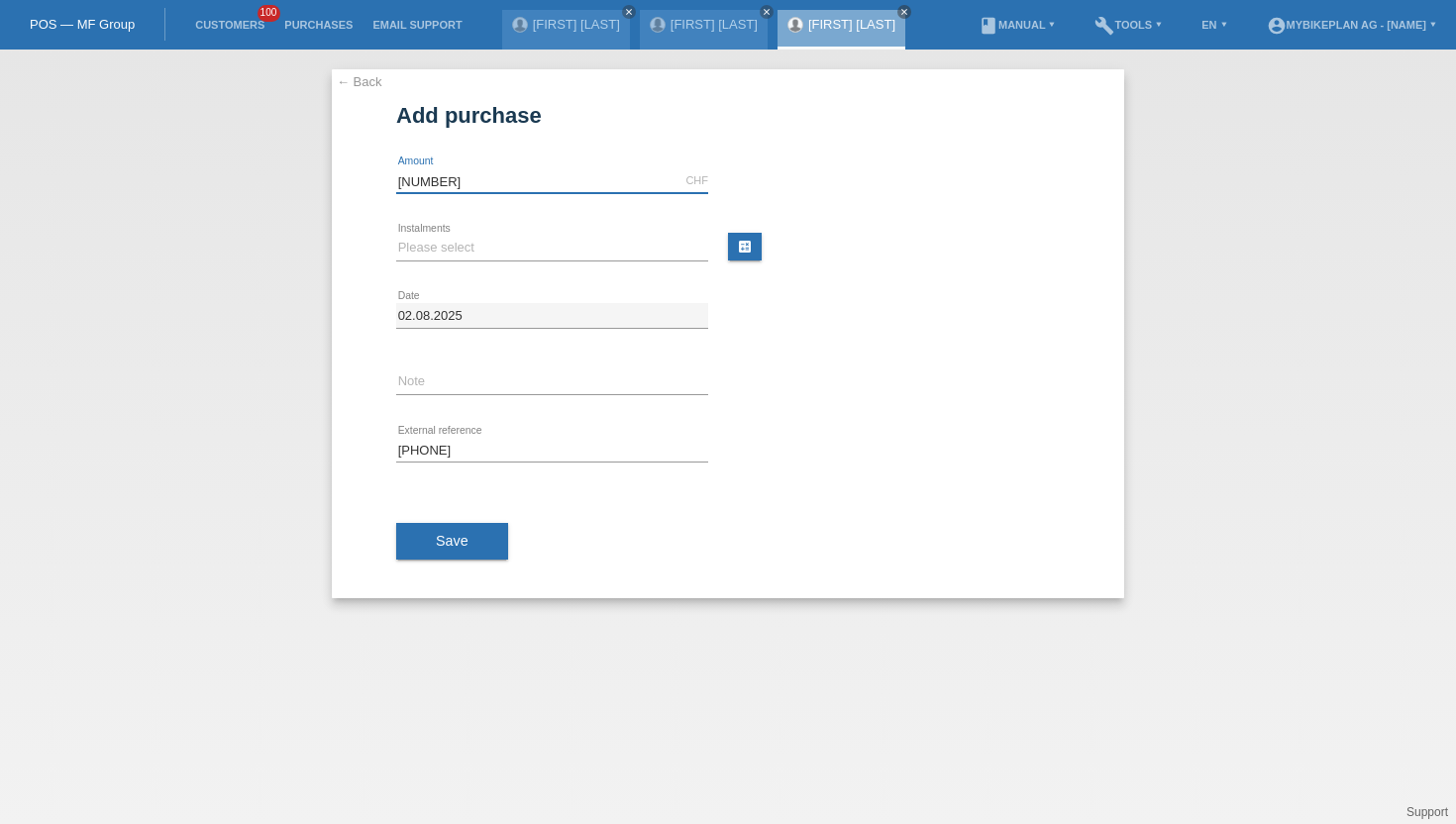 click on "2.80938" at bounding box center [552, 180] 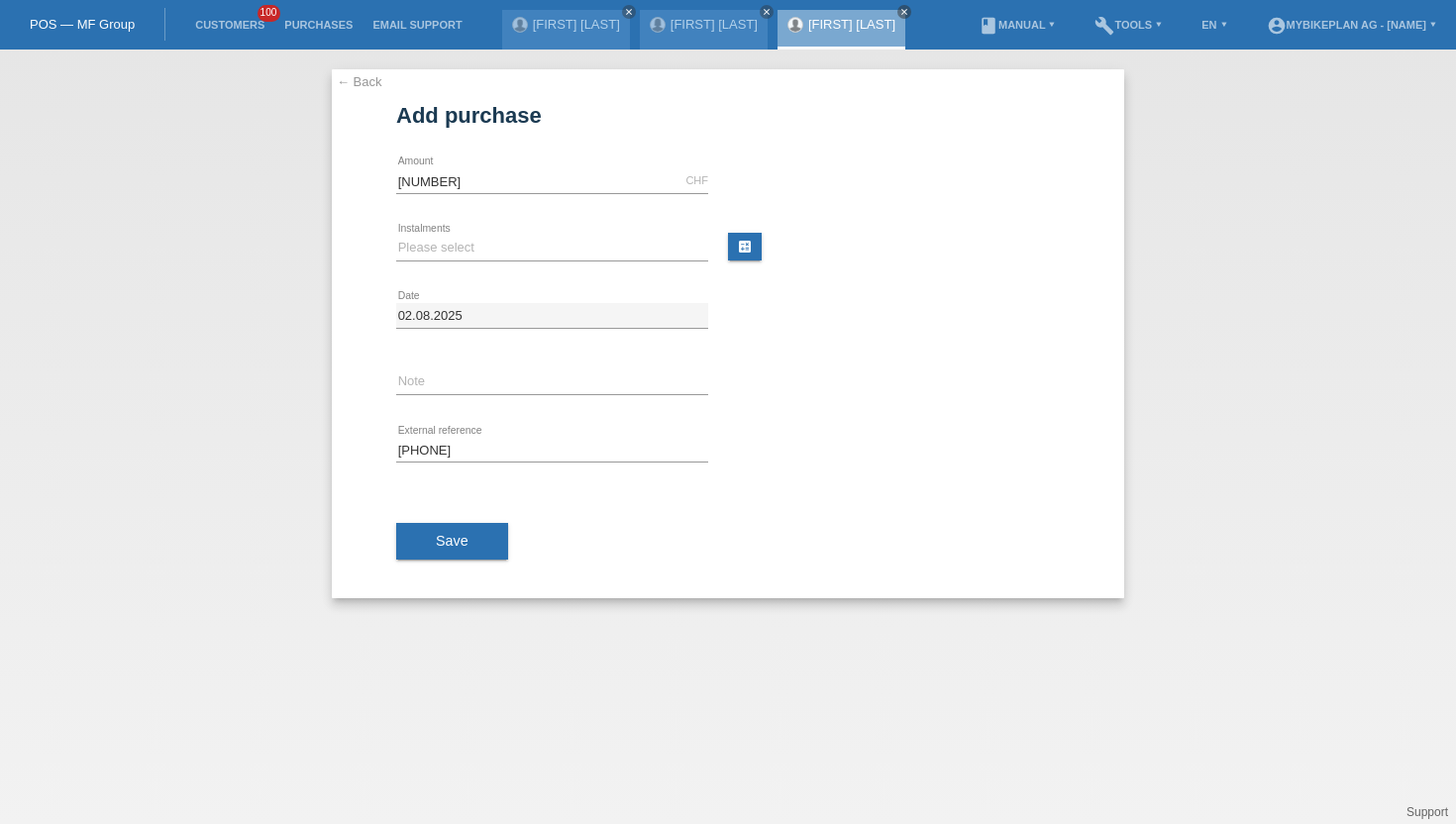 click on "2809.00
CHF
error
Amount" at bounding box center (552, 181) 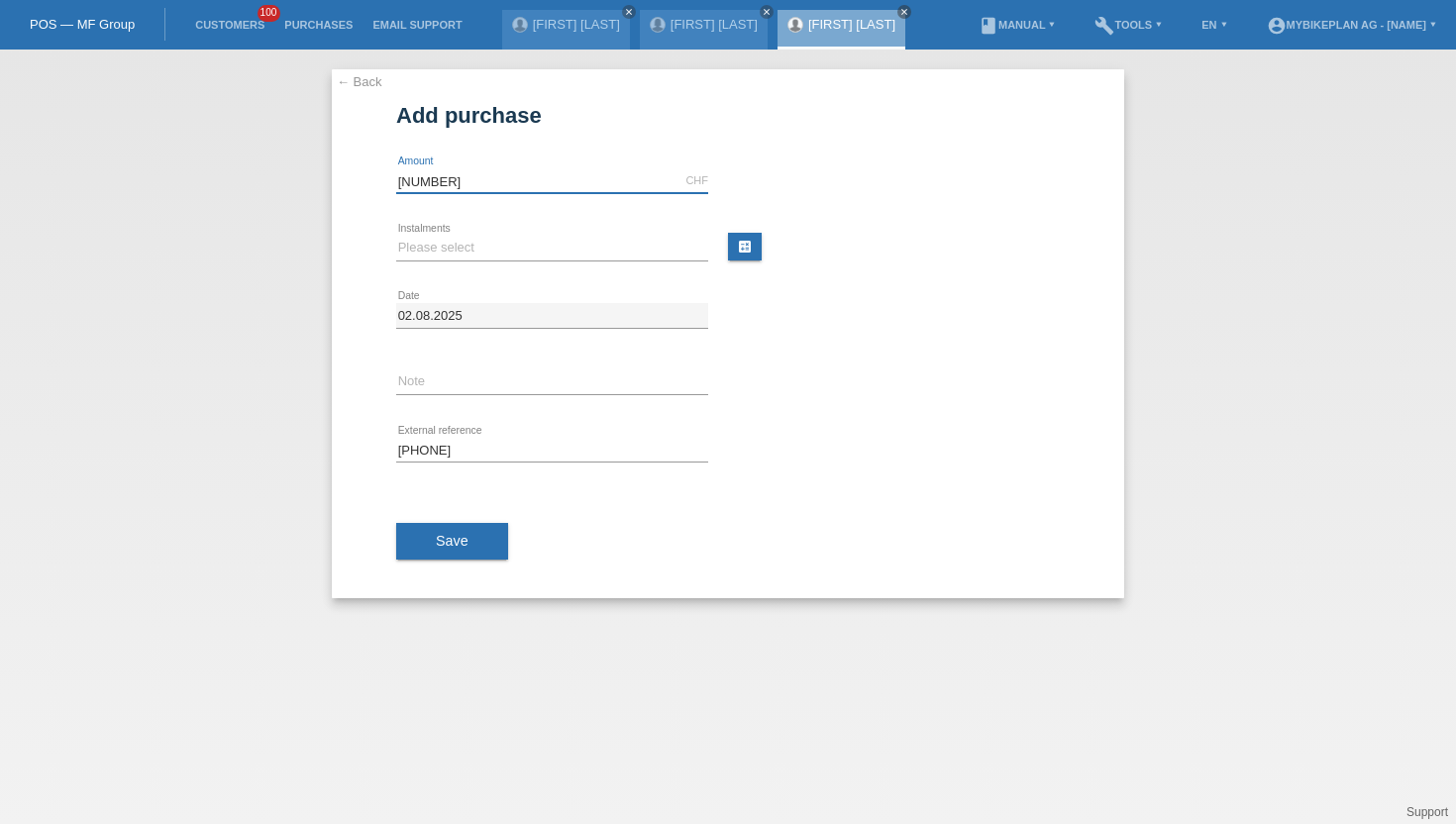click on "2809.00" at bounding box center [552, 180] 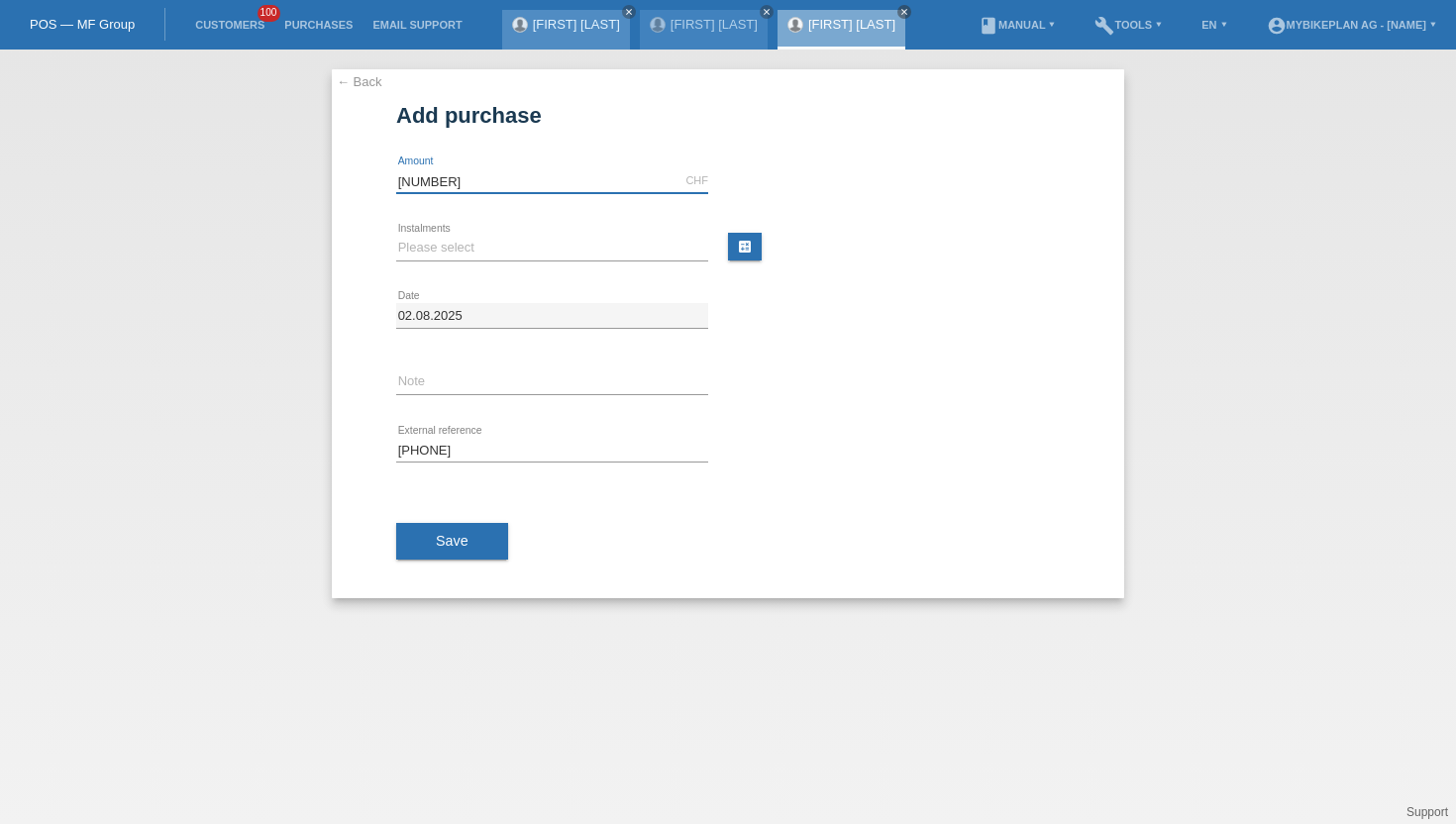 type on "2809.38" 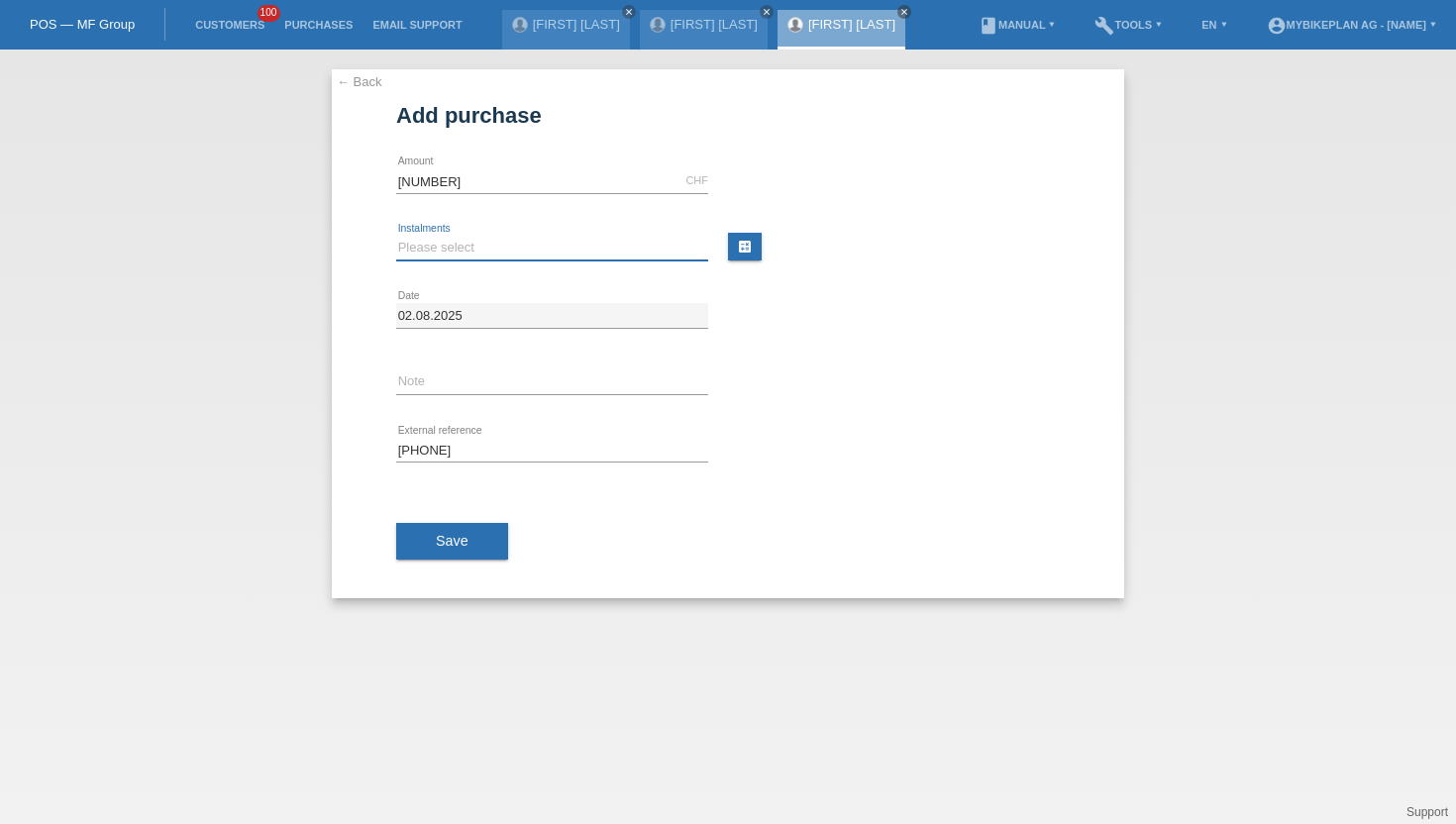 click on "Please select
6 instalments
12 instalments
18 instalments
24 instalments
36 instalments
48 instalments" at bounding box center [552, 248] 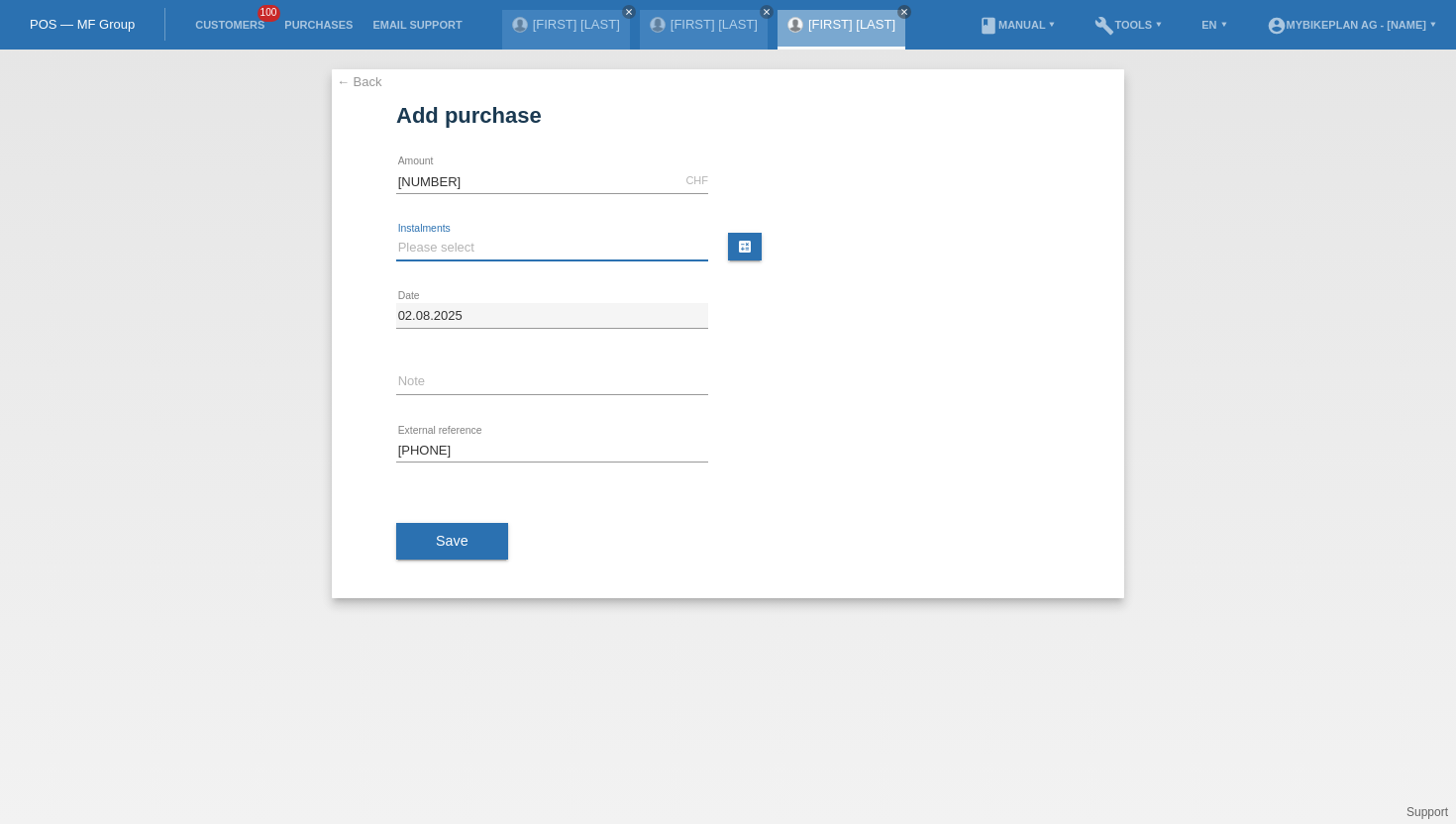 select on "488" 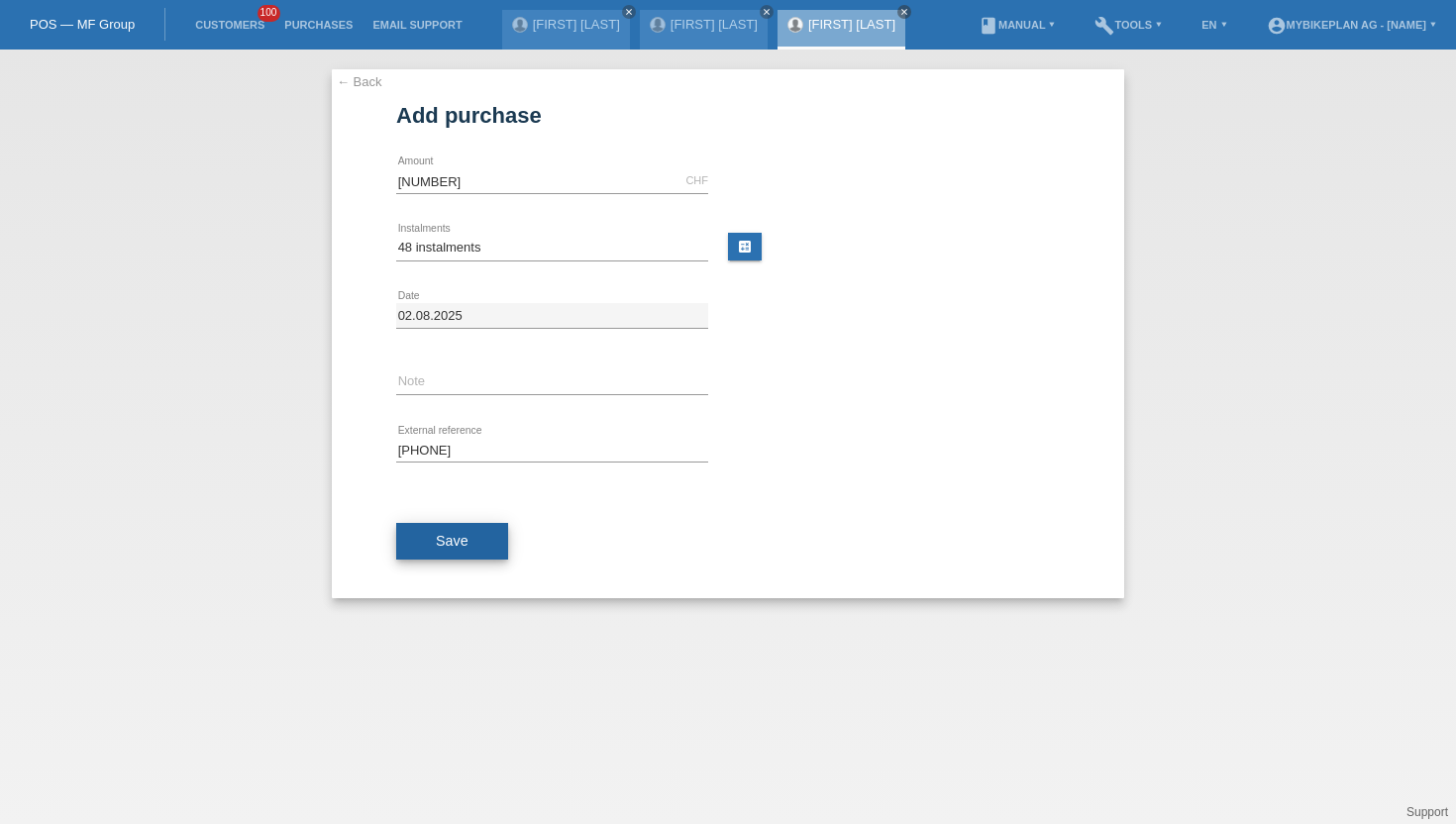 click on "Save" at bounding box center (452, 542) 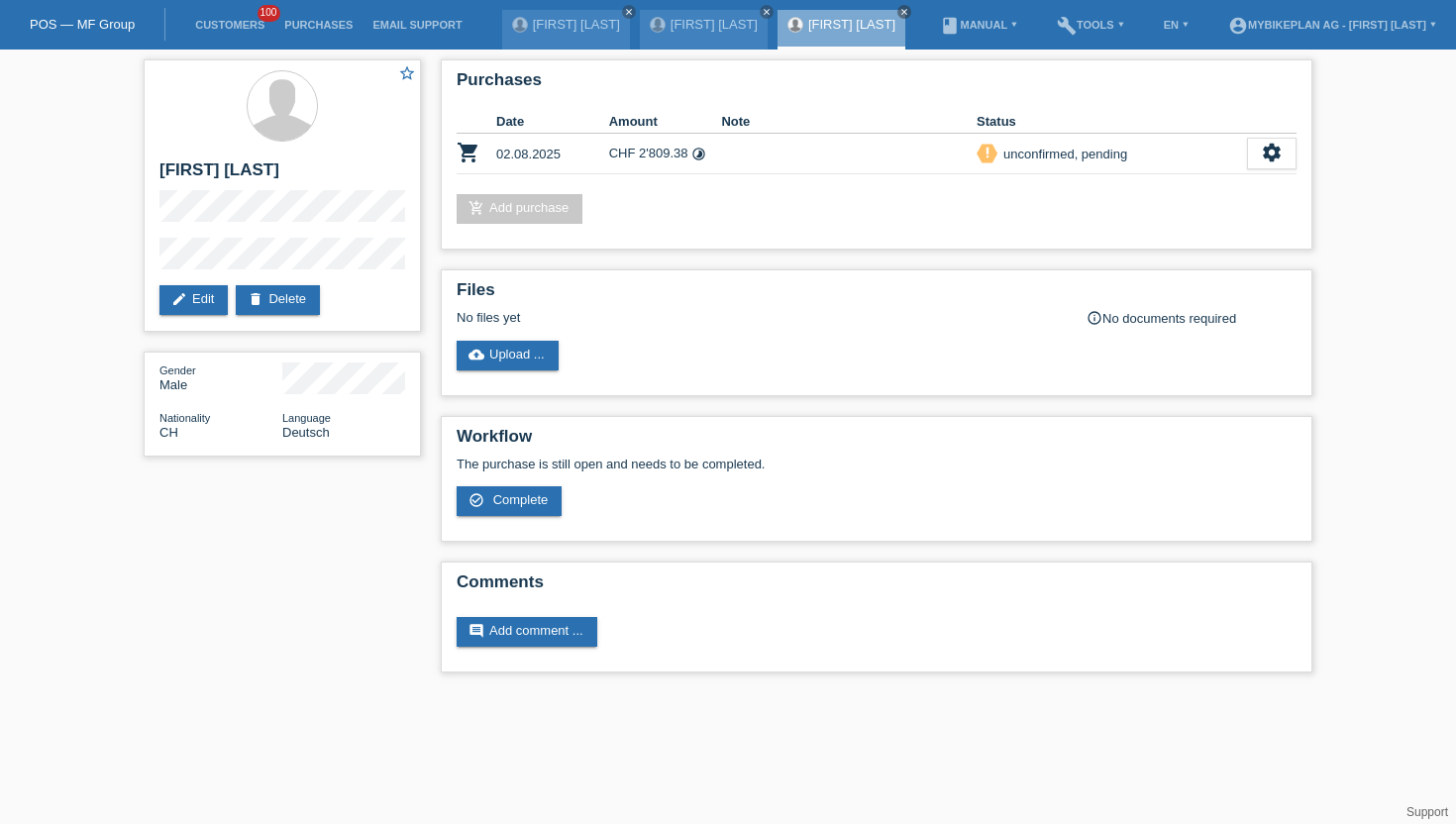 scroll, scrollTop: 0, scrollLeft: 0, axis: both 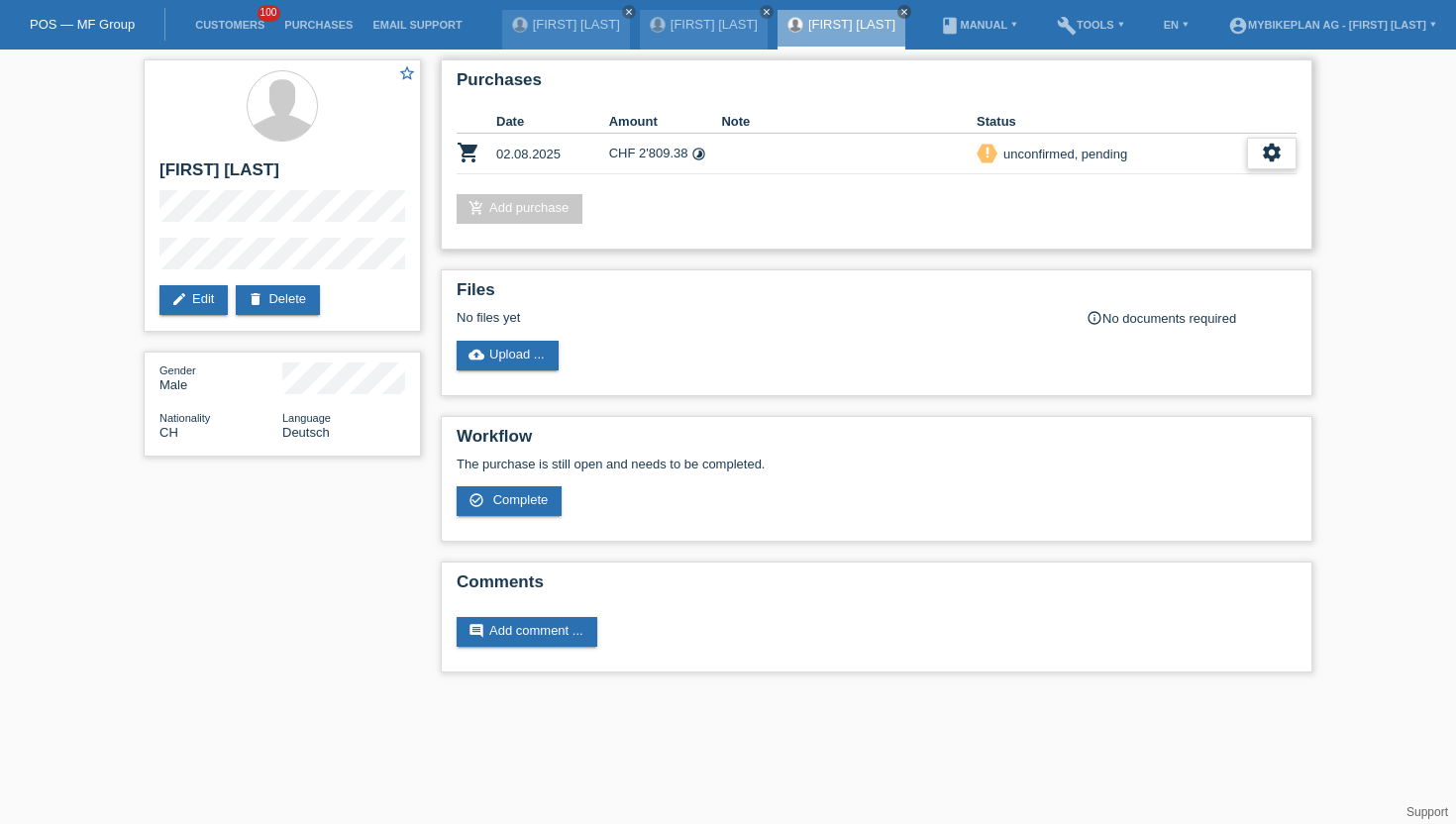 click on "settings" at bounding box center [1272, 154] 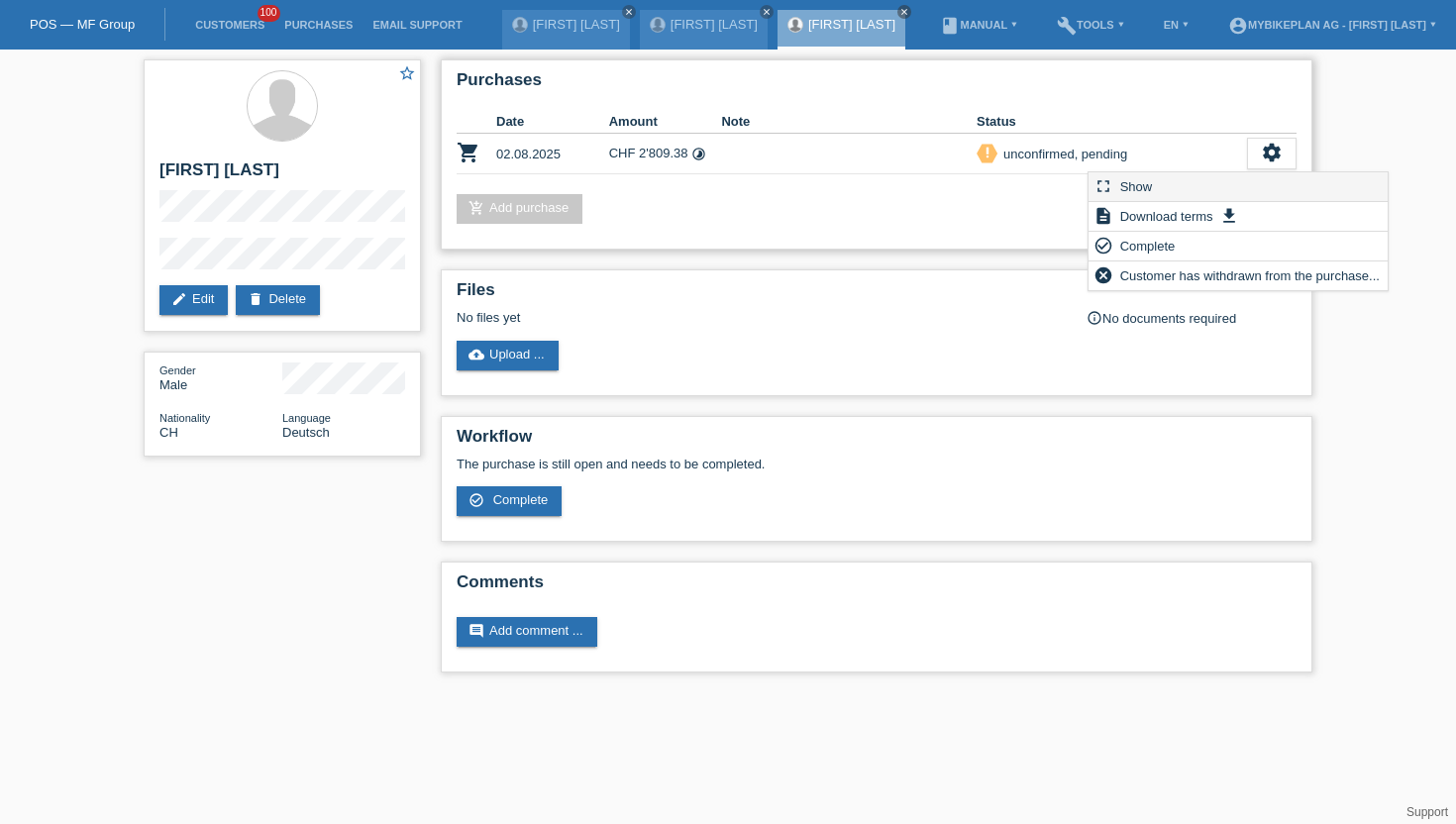 click on "fullscreen   Show" at bounding box center [1238, 187] 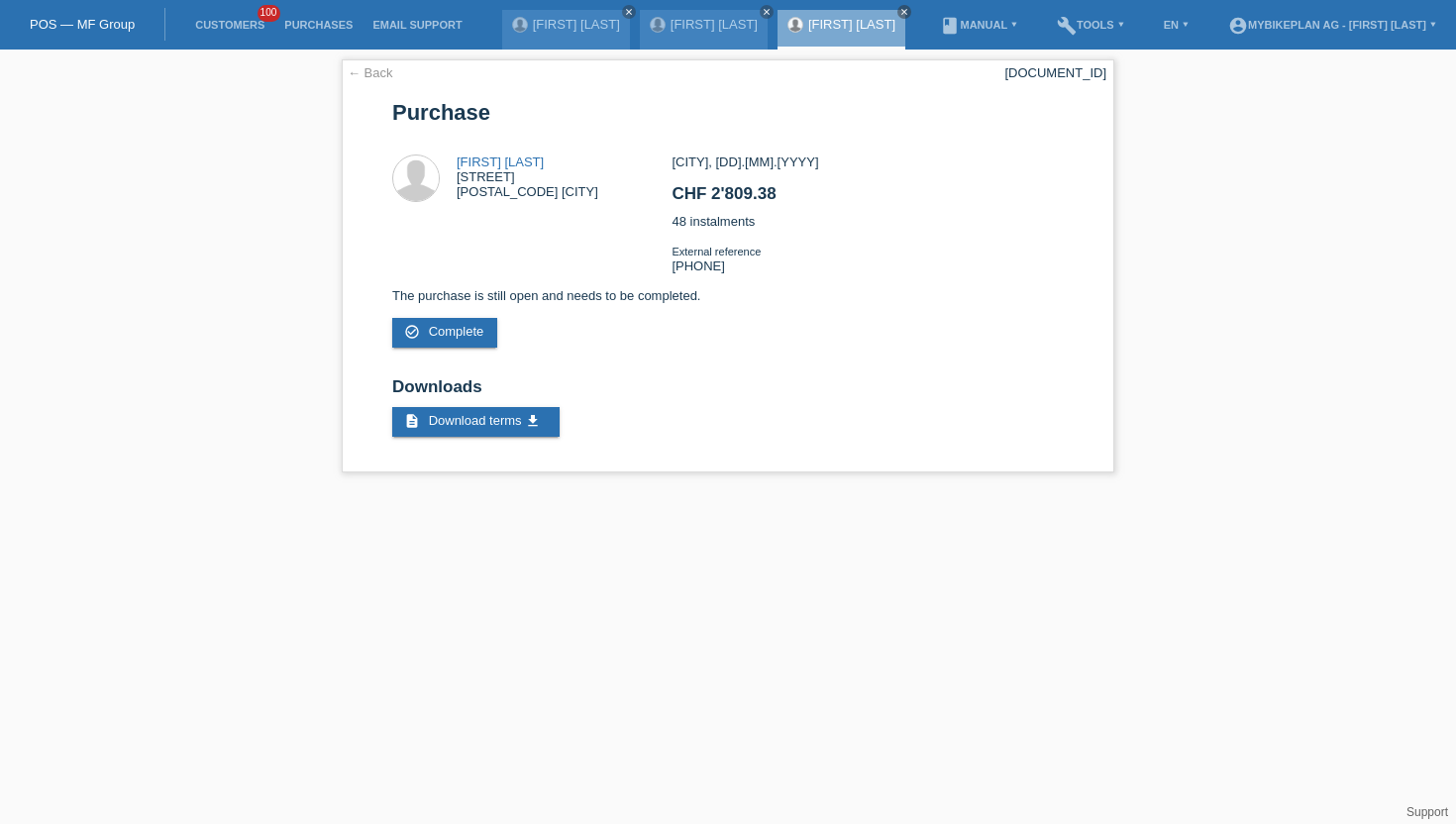scroll, scrollTop: 0, scrollLeft: 0, axis: both 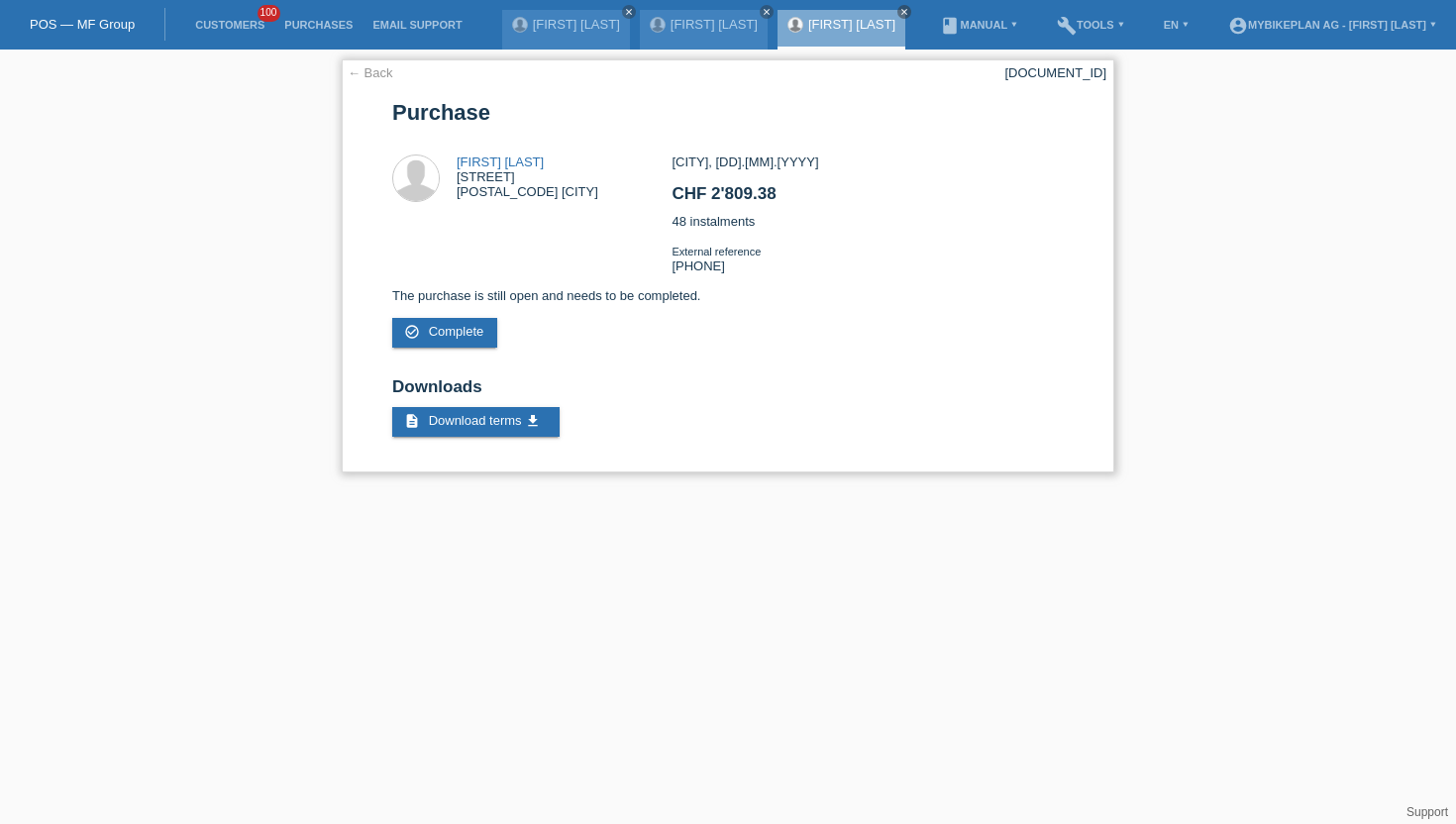 click on "[DOCUMENT_ID]" at bounding box center (1055, 72) 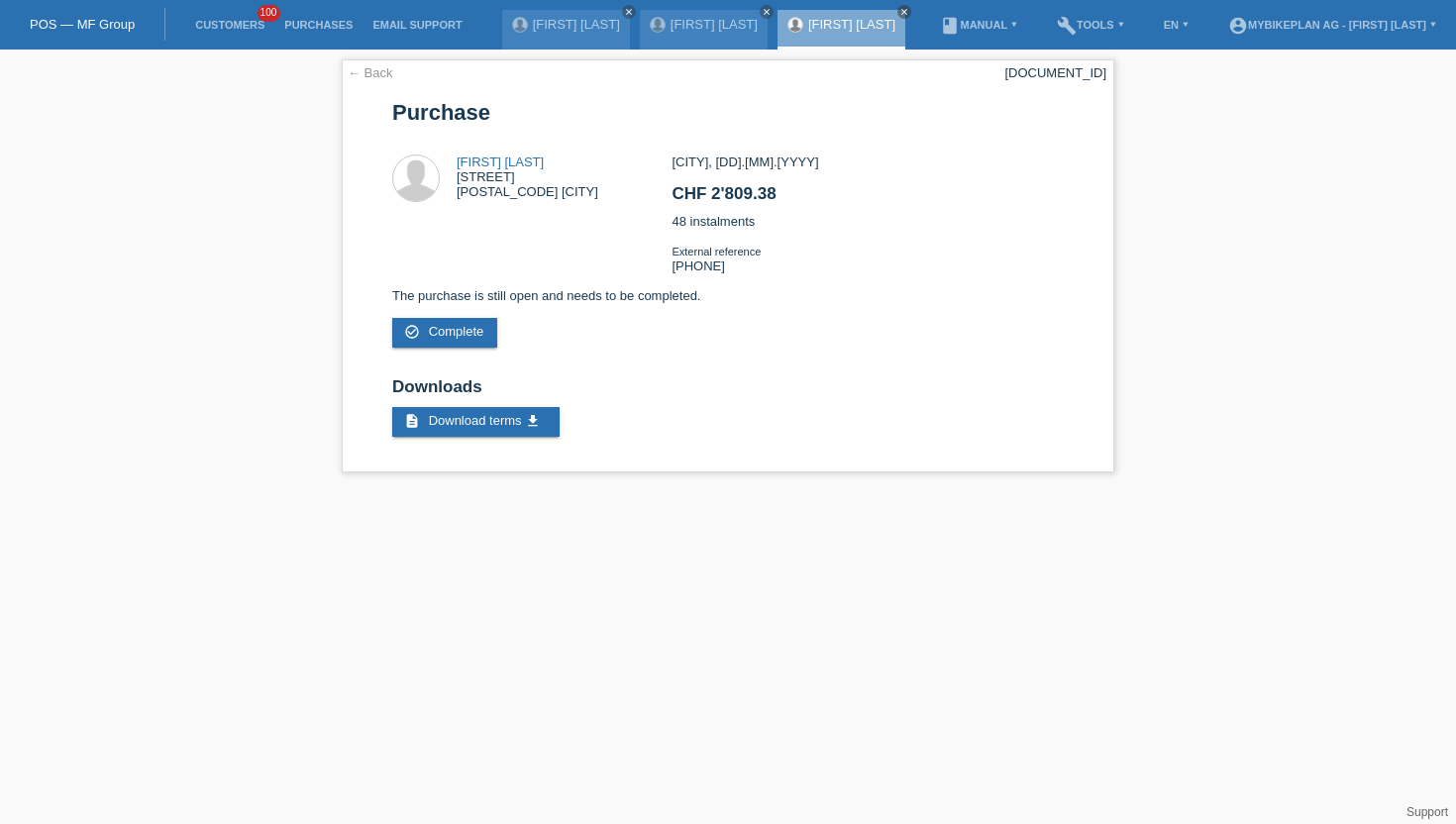 click on "[FIRST] [LAST]" at bounding box center [852, 24] 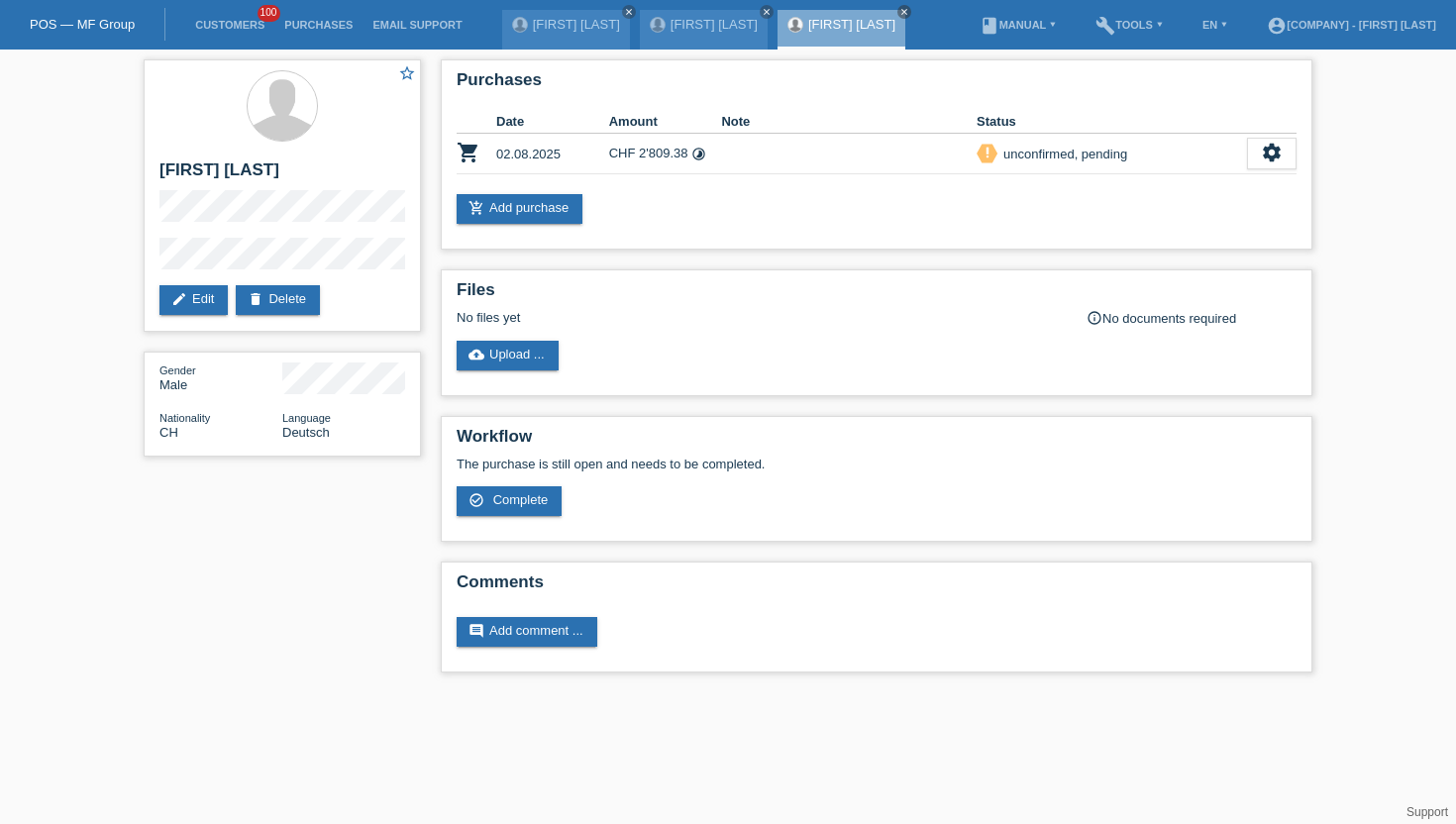scroll, scrollTop: 0, scrollLeft: 0, axis: both 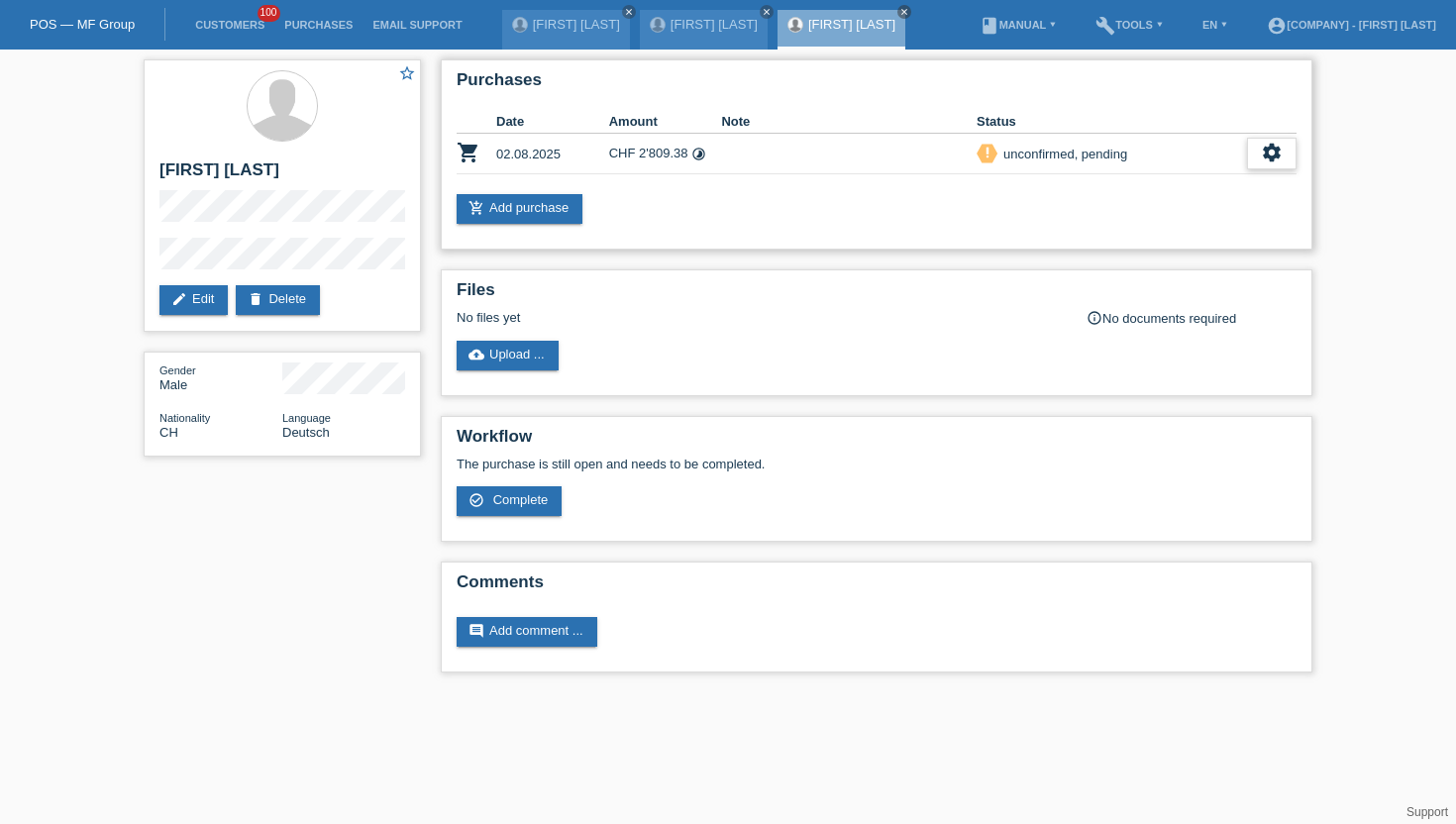 click on "settings" at bounding box center [1272, 153] 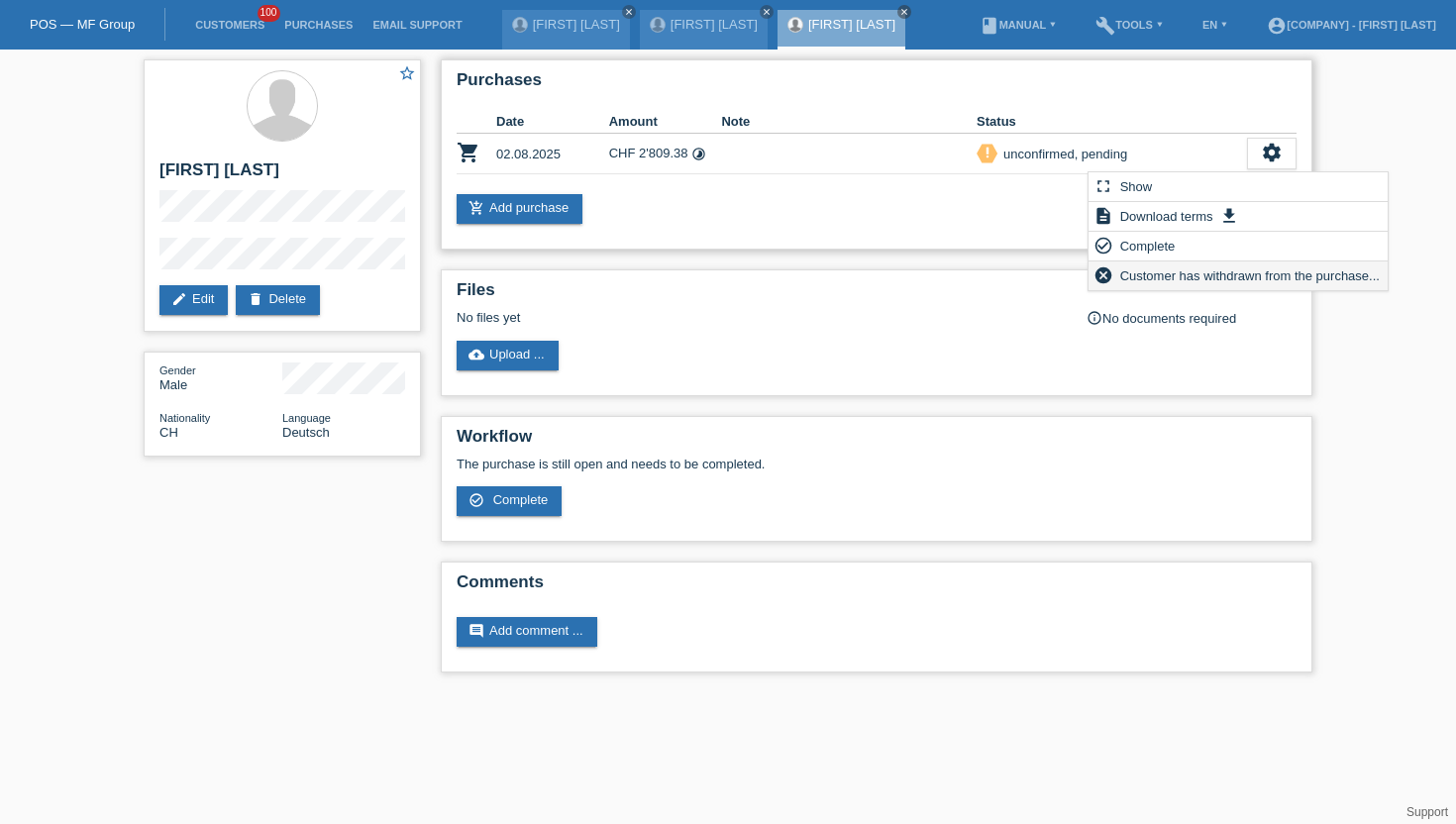 click on "Customer has withdrawn from the purchase..." at bounding box center [1250, 275] 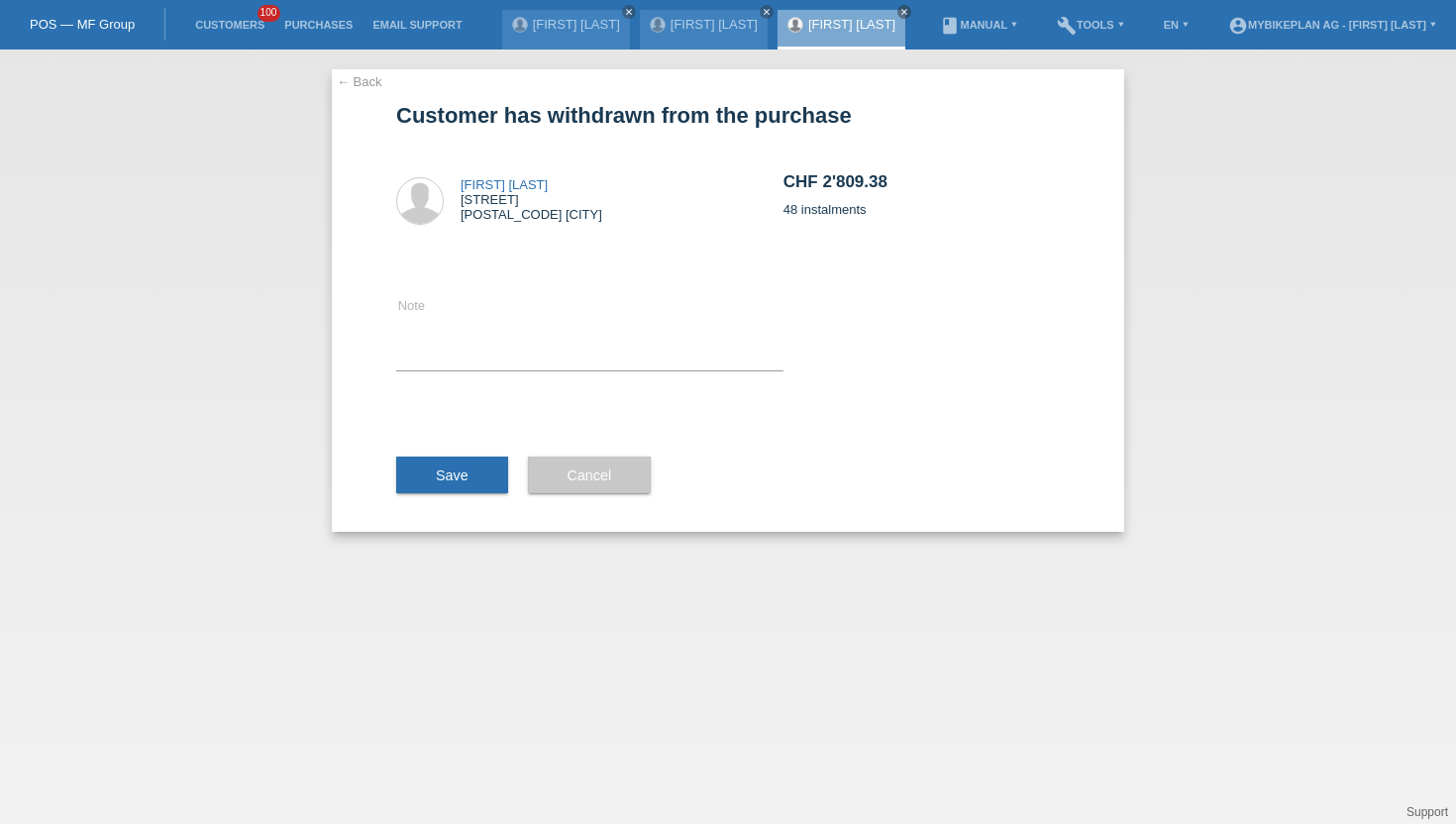 scroll, scrollTop: 0, scrollLeft: 0, axis: both 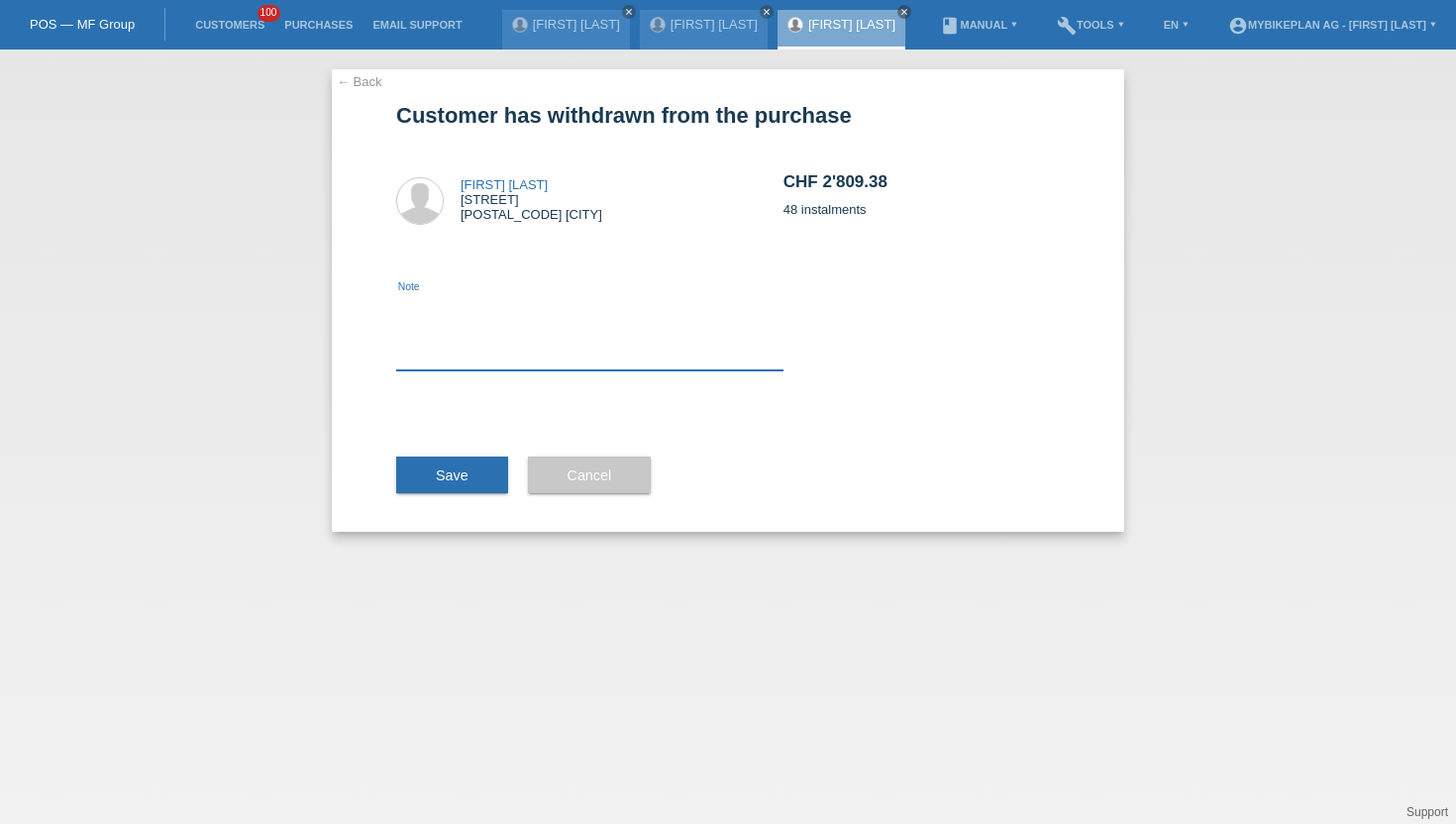 click at bounding box center [589, 332] 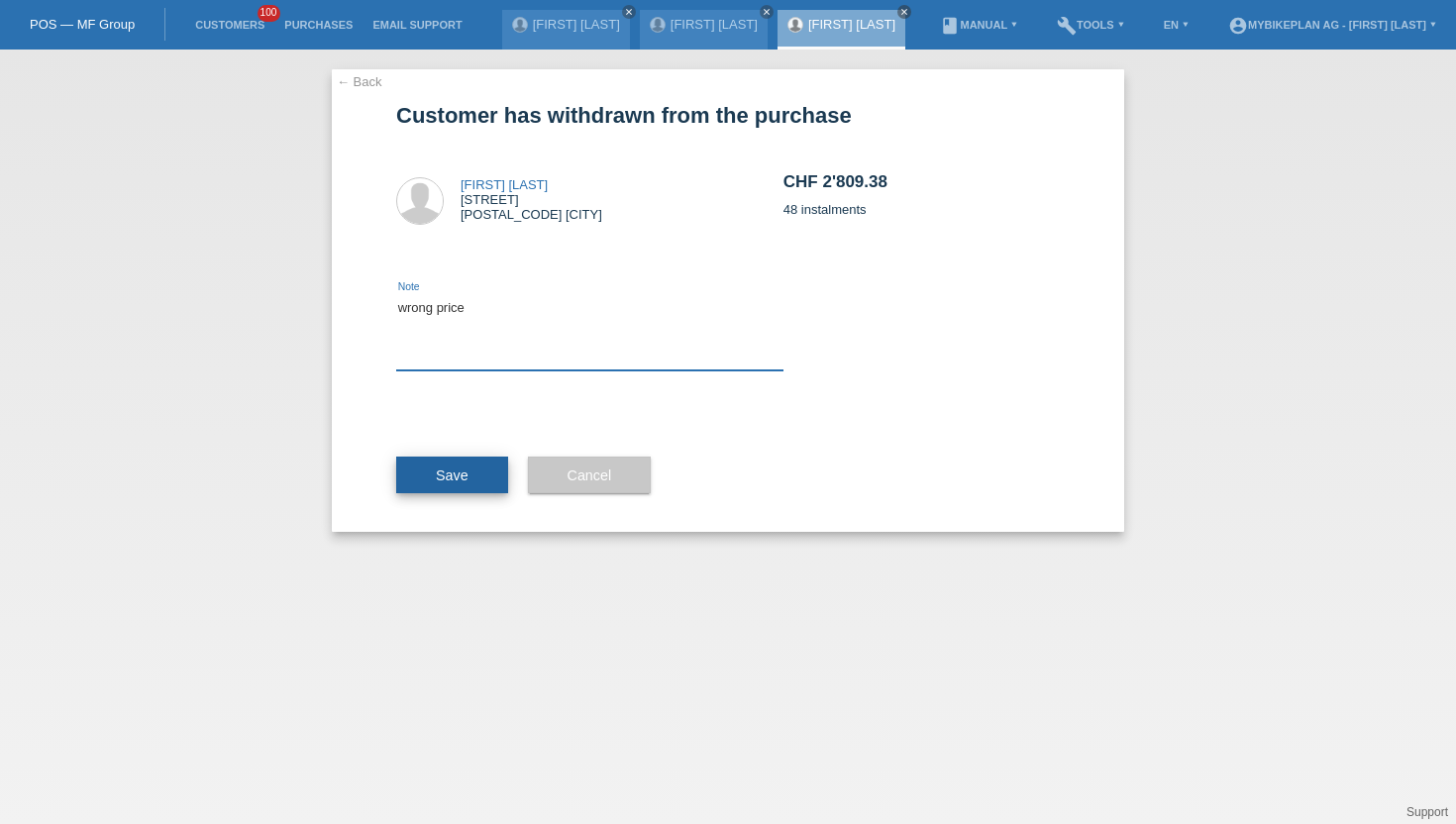 type on "wrong price" 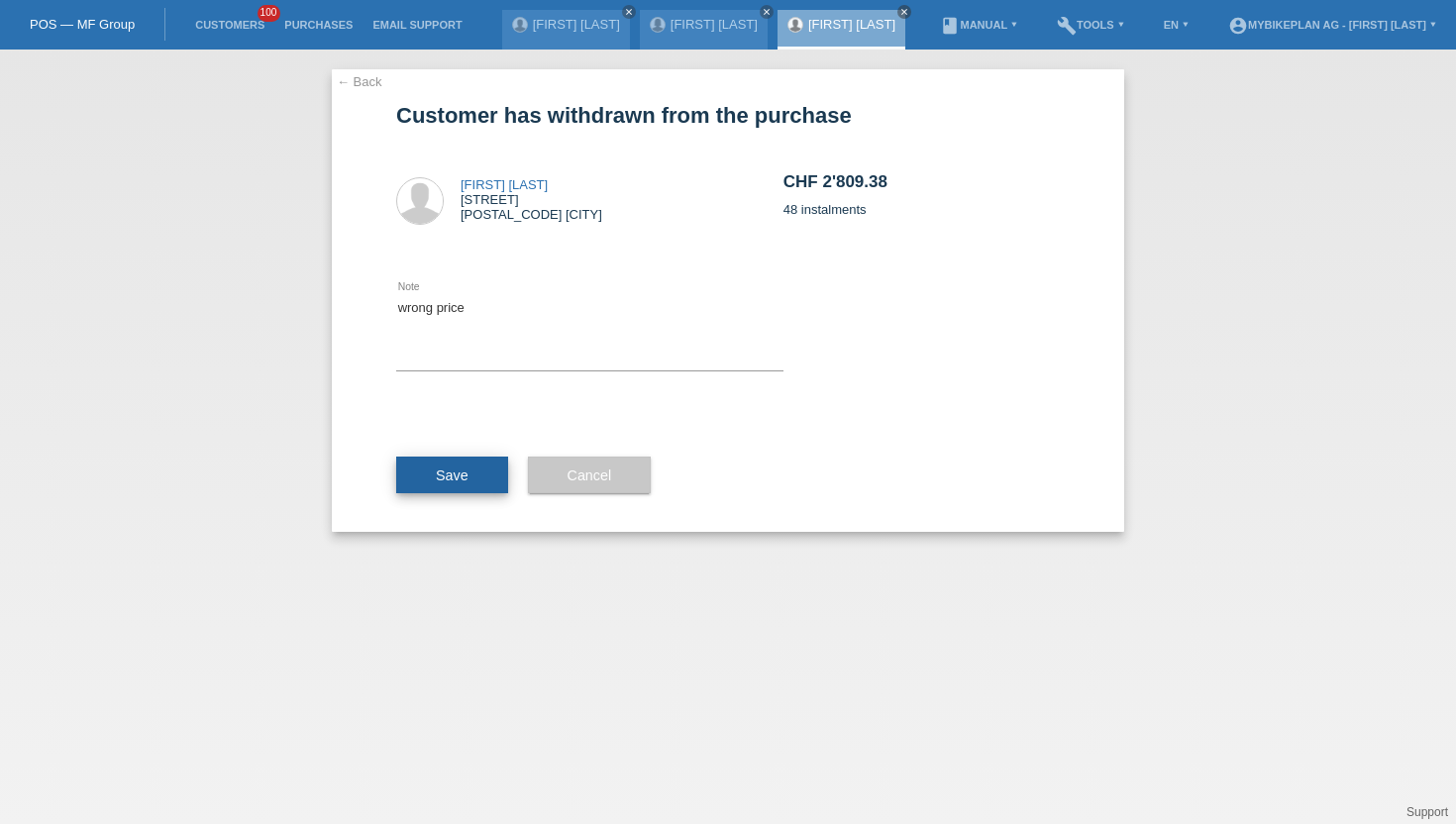 click on "Save" at bounding box center (452, 475) 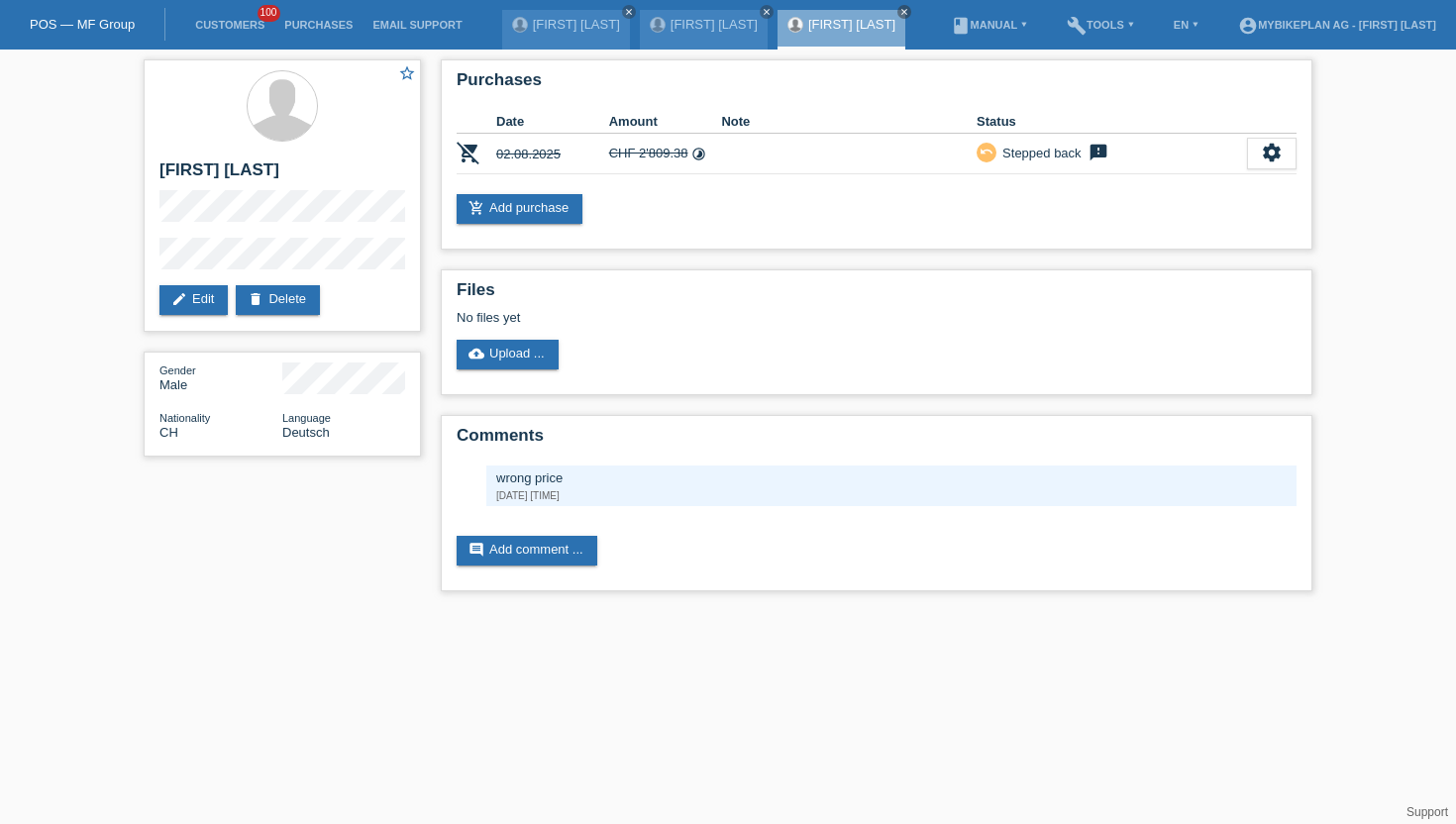 scroll, scrollTop: 0, scrollLeft: 0, axis: both 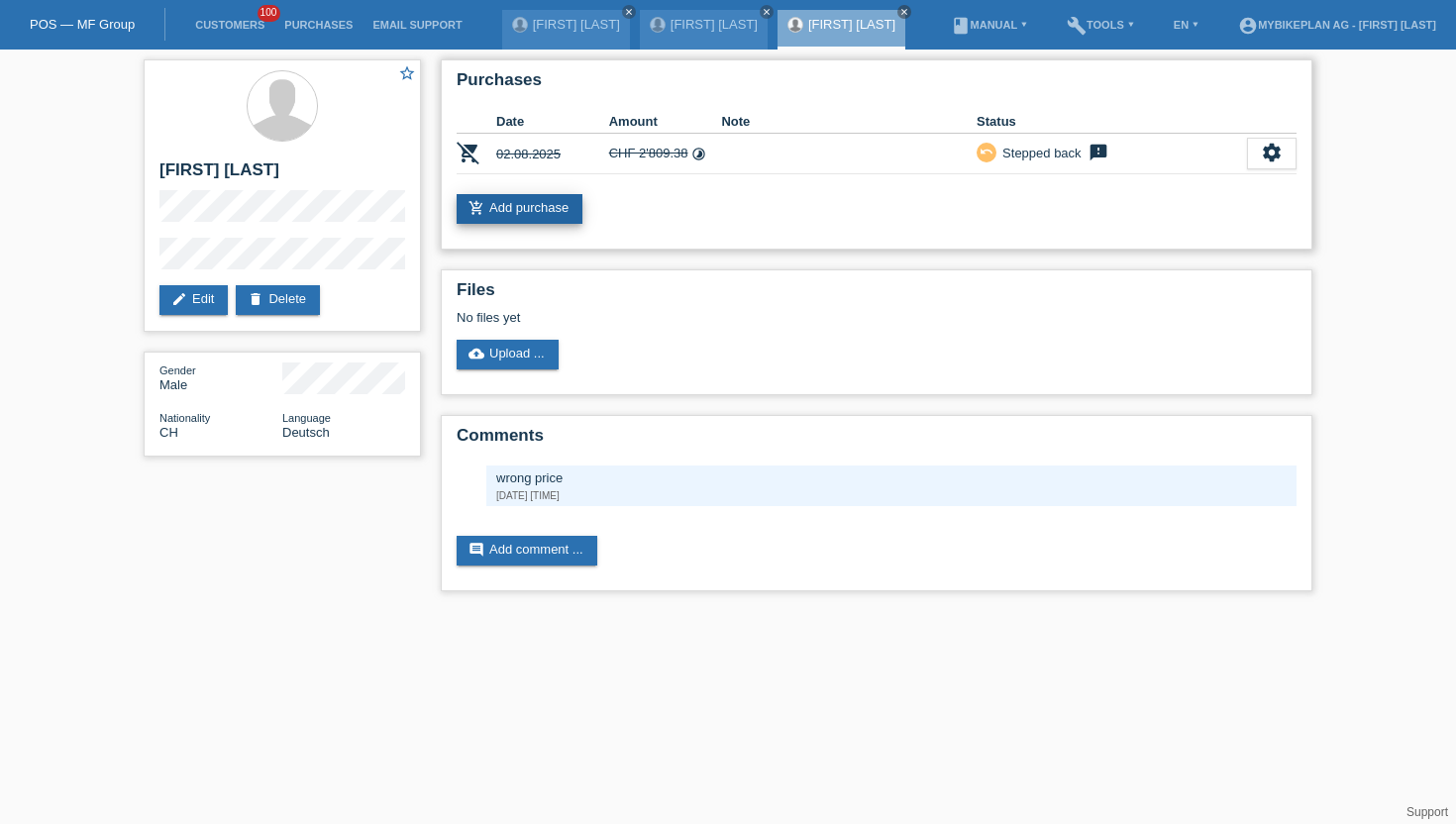 click on "add_shopping_cart  Add purchase" at bounding box center (519, 209) 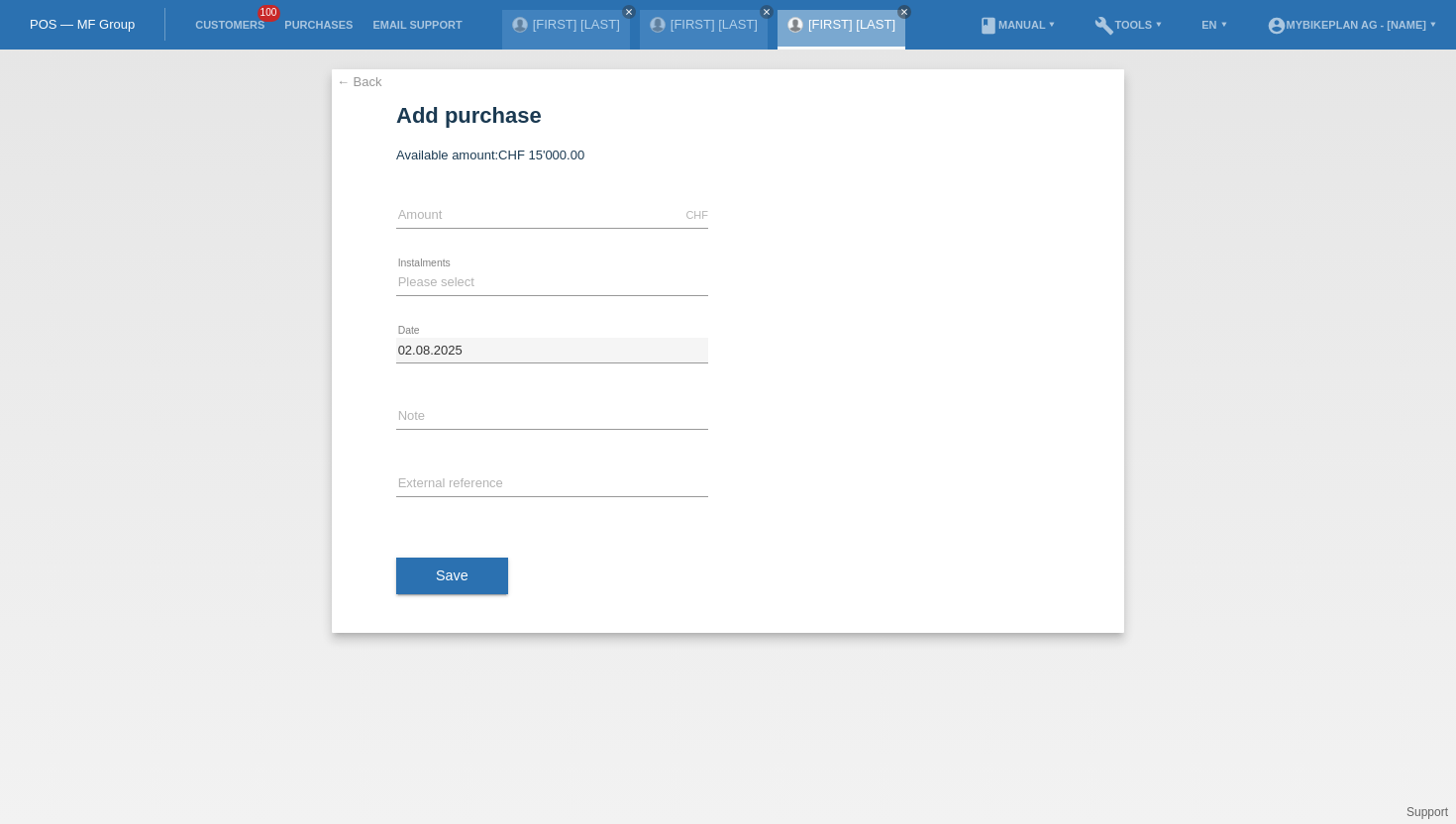 scroll, scrollTop: 0, scrollLeft: 0, axis: both 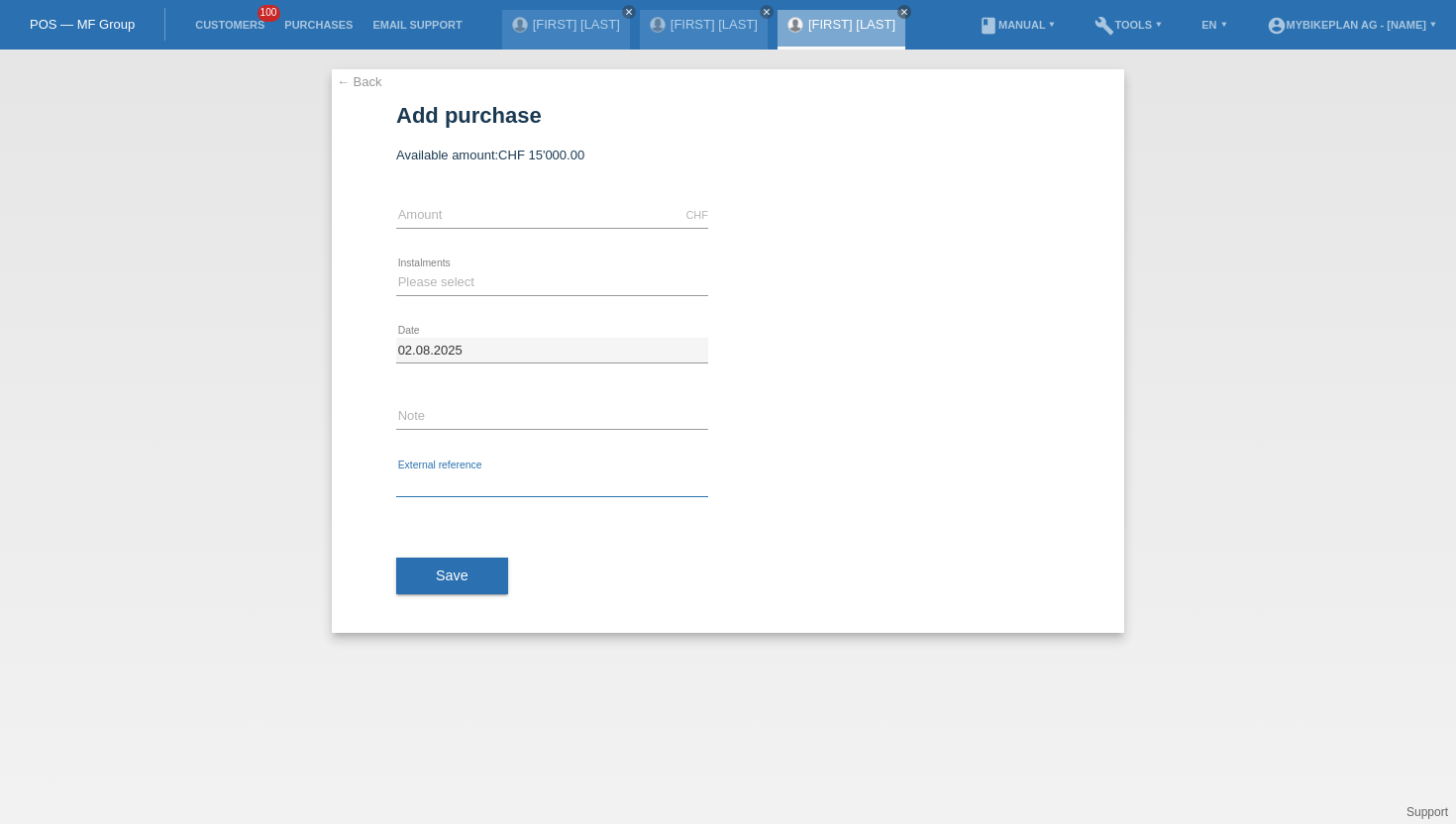 click at bounding box center (552, 484) 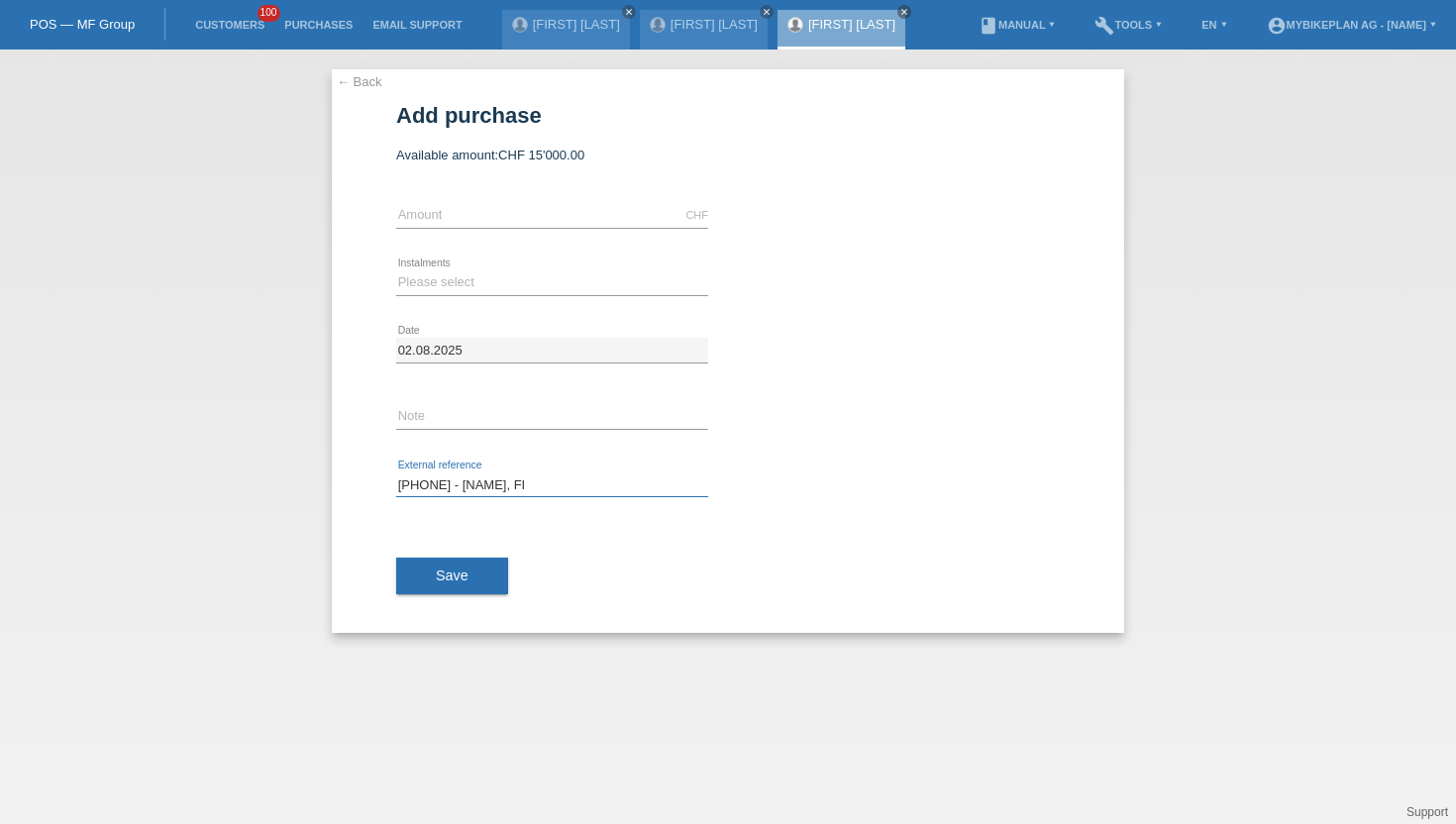 drag, startPoint x: 611, startPoint y: 485, endPoint x: 482, endPoint y: 479, distance: 129.13946 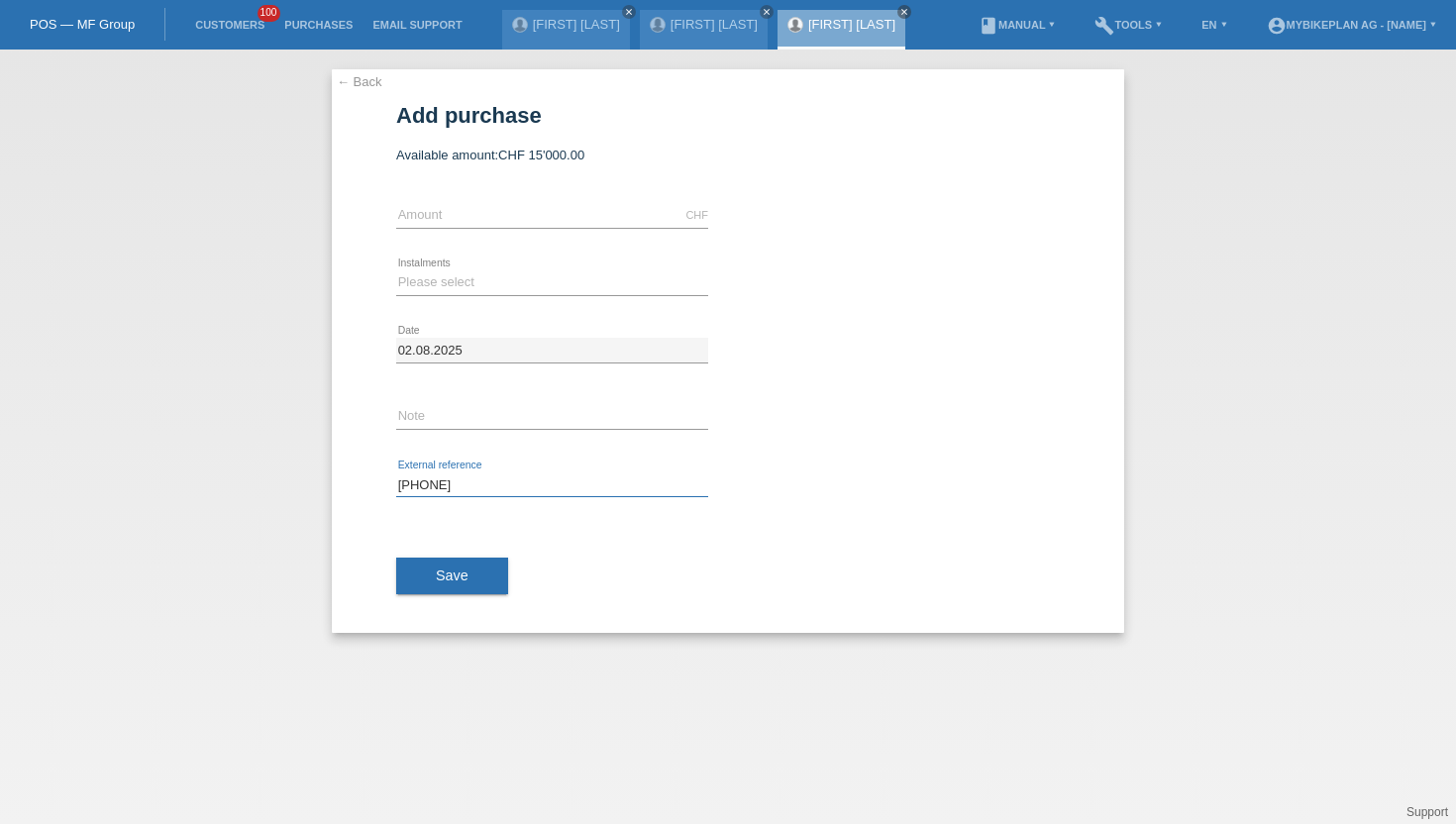 type on "[PHONE]" 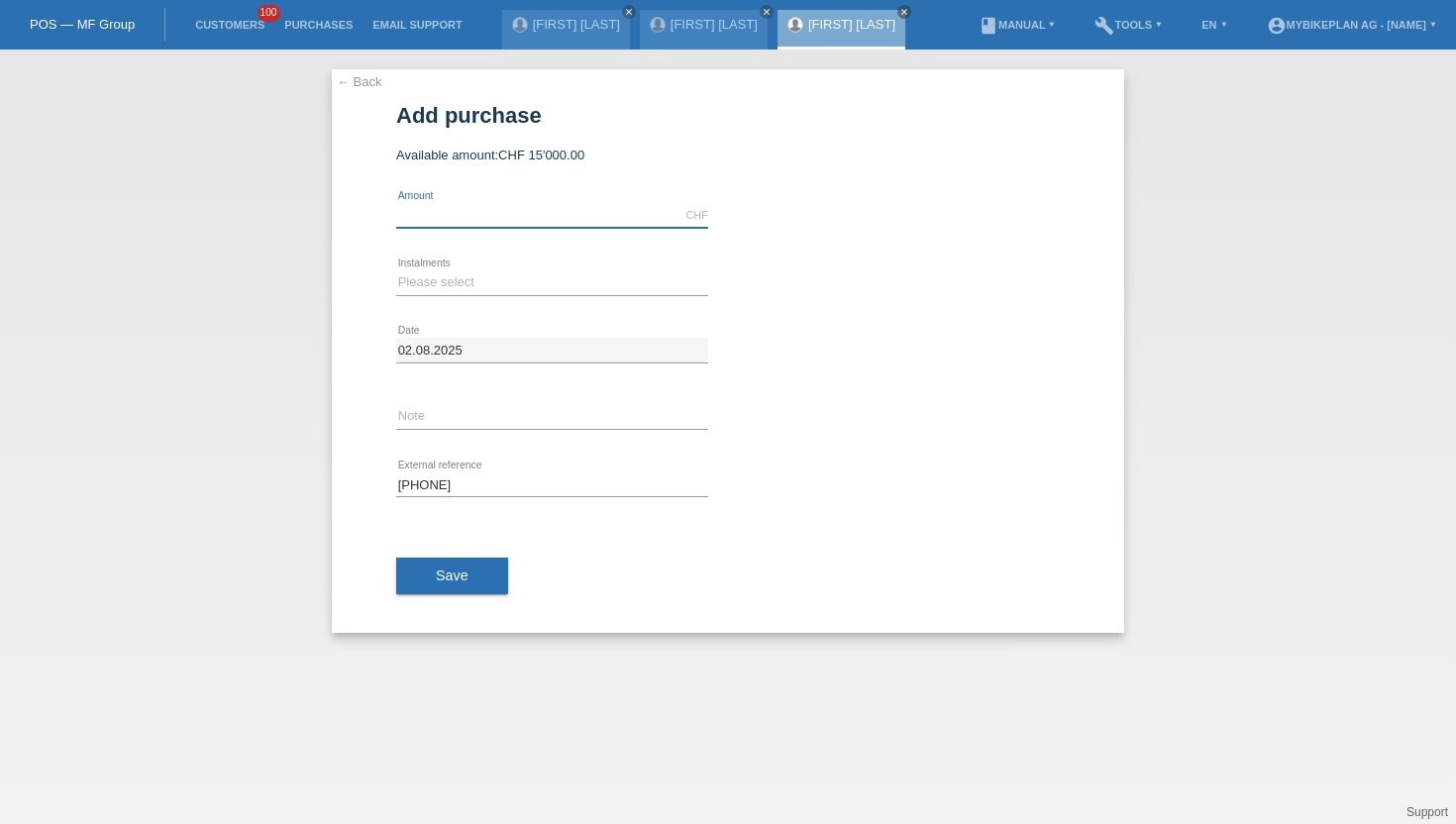 click at bounding box center (552, 215) 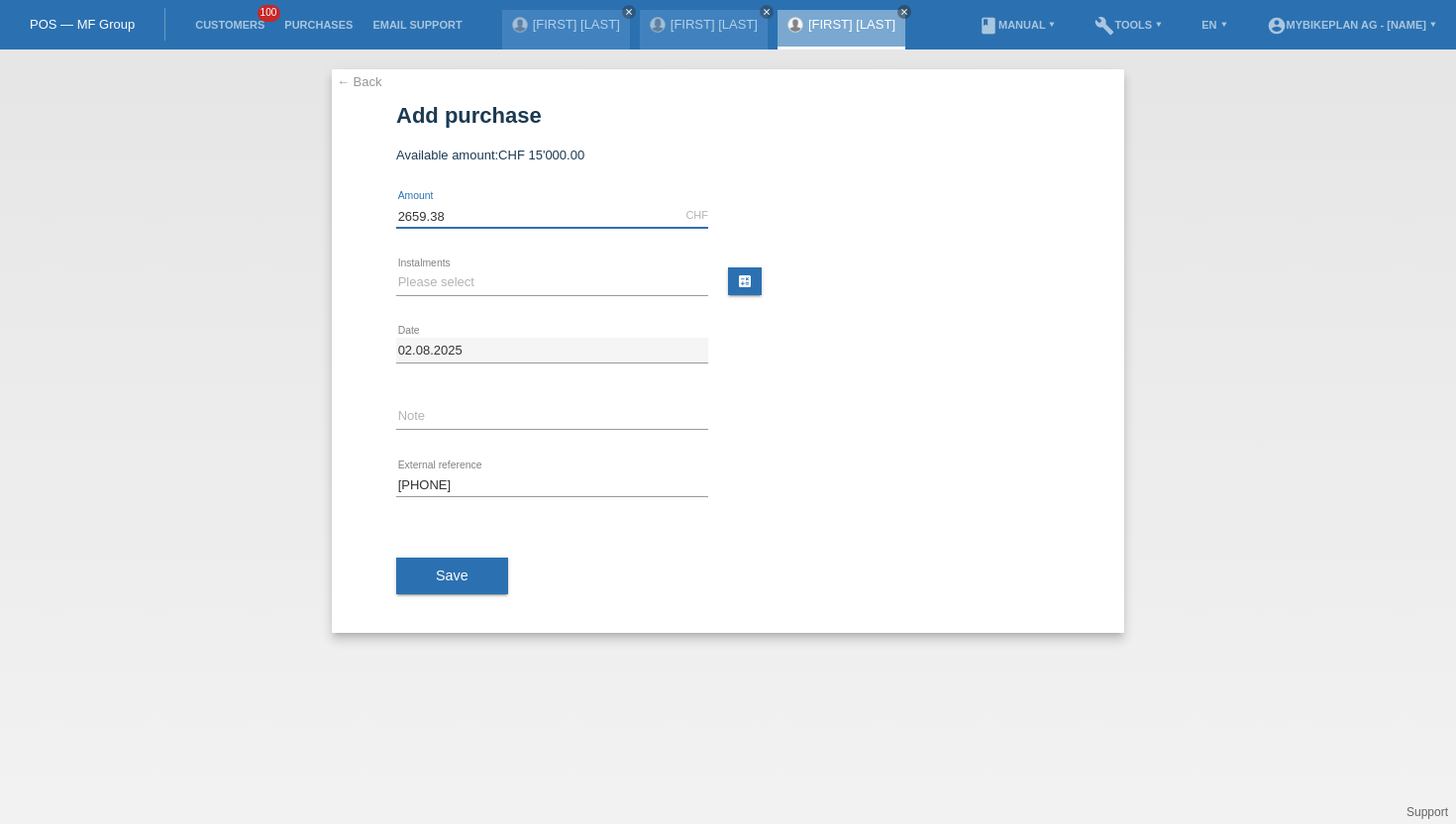 type on "2659.38" 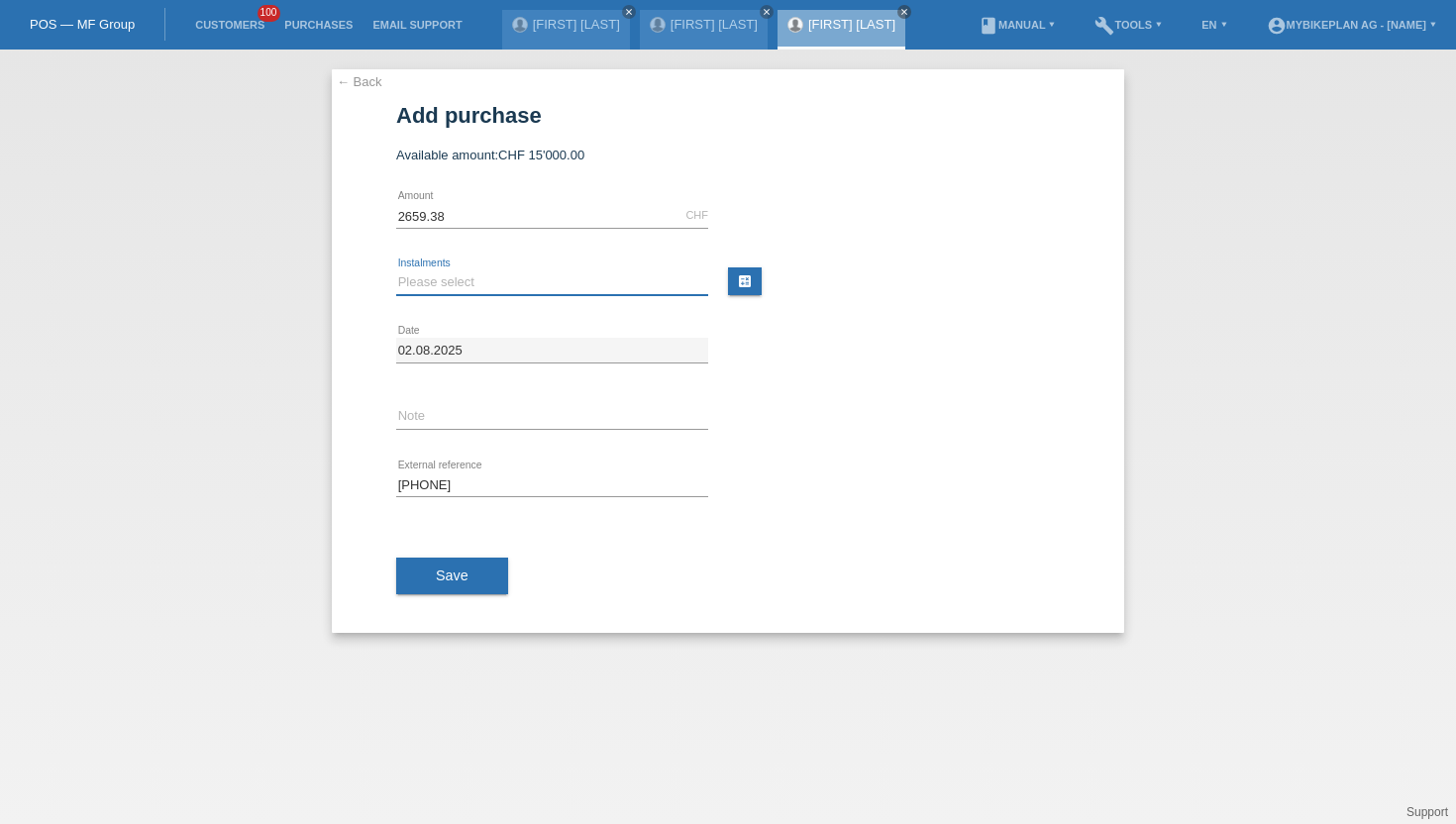 click on "Please select
6 instalments
12 instalments
18 instalments
24 instalments
36 instalments
48 instalments" at bounding box center (552, 282) 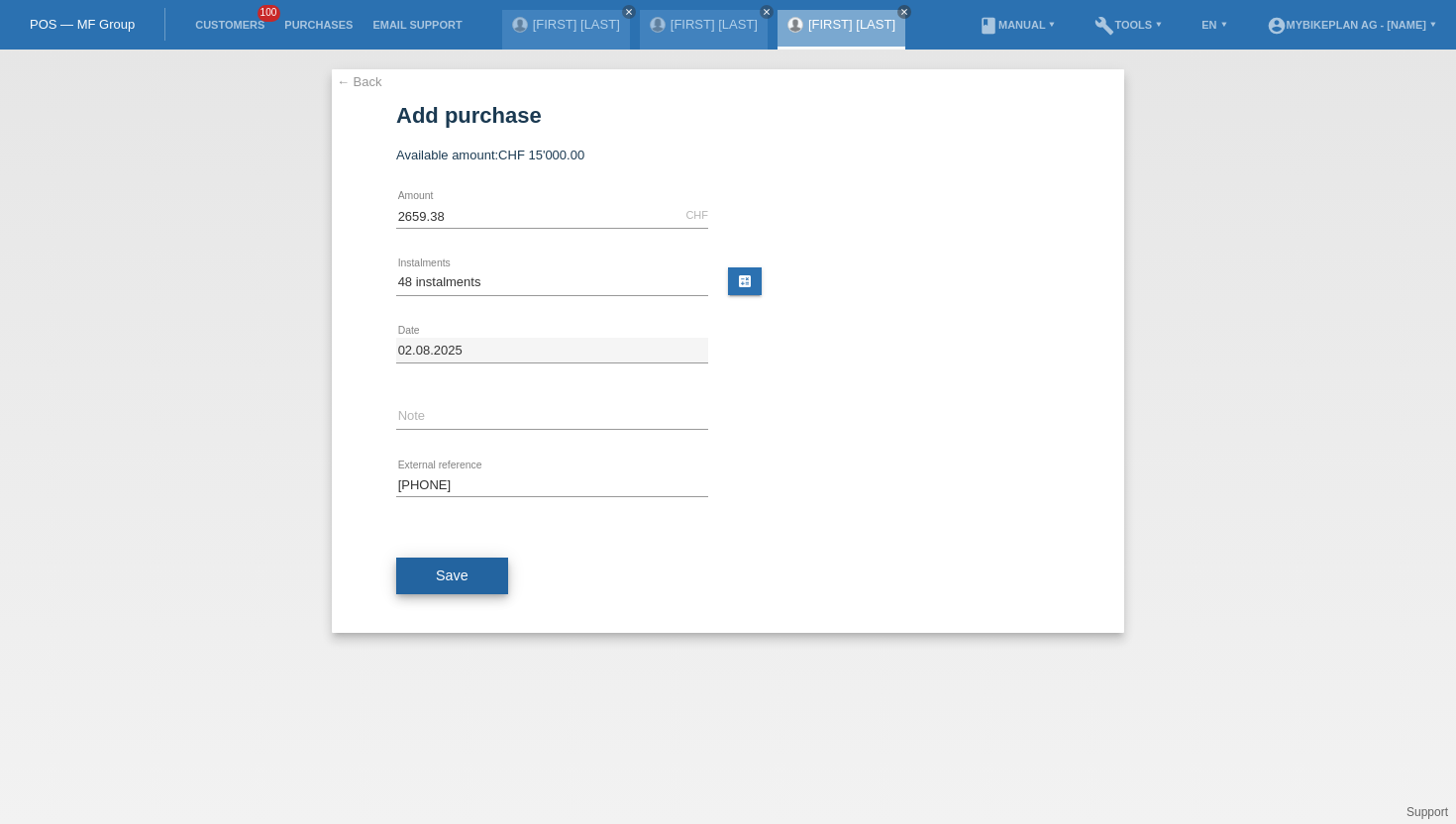 click on "Save" at bounding box center (452, 575) 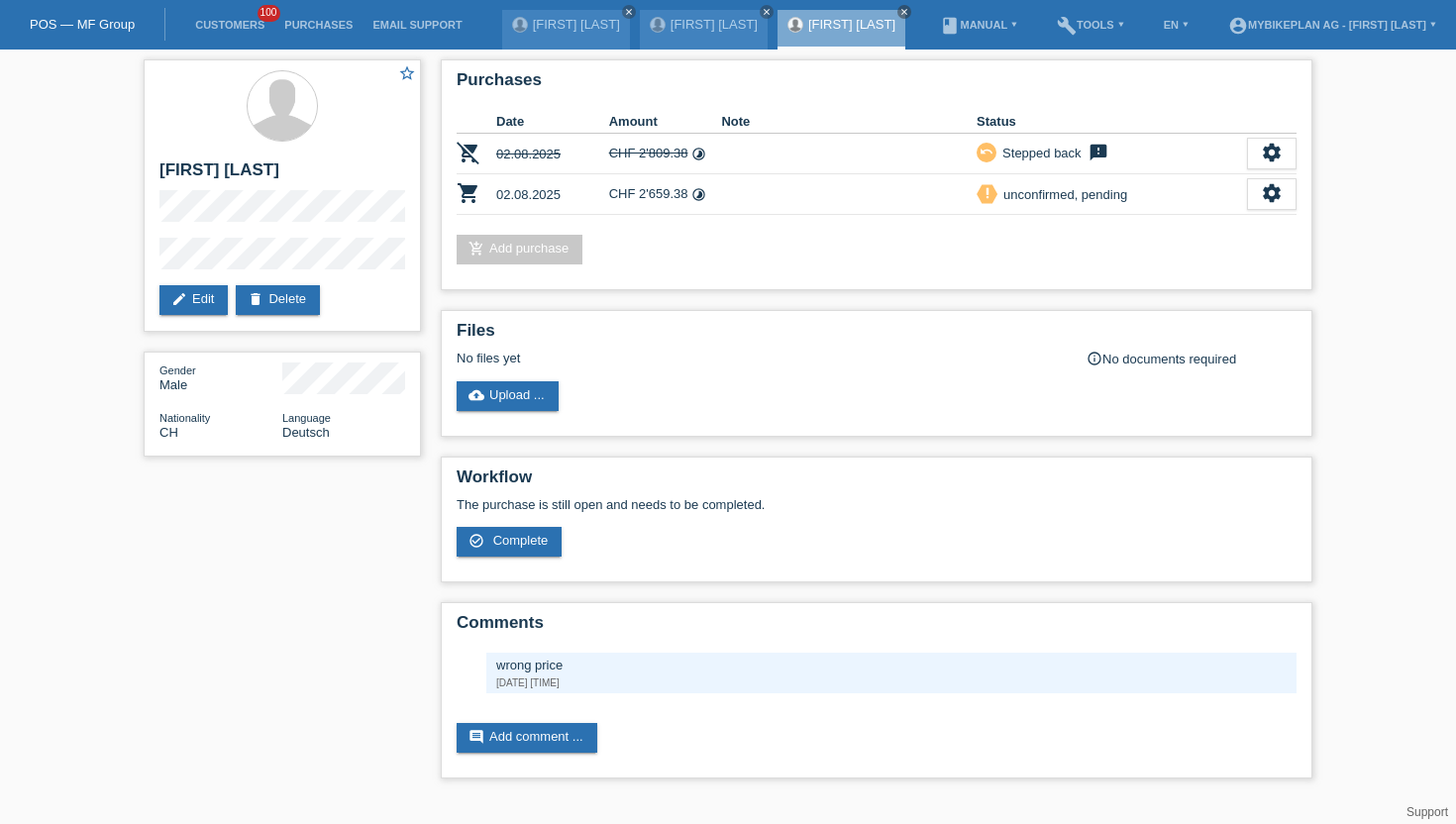 scroll, scrollTop: 0, scrollLeft: 0, axis: both 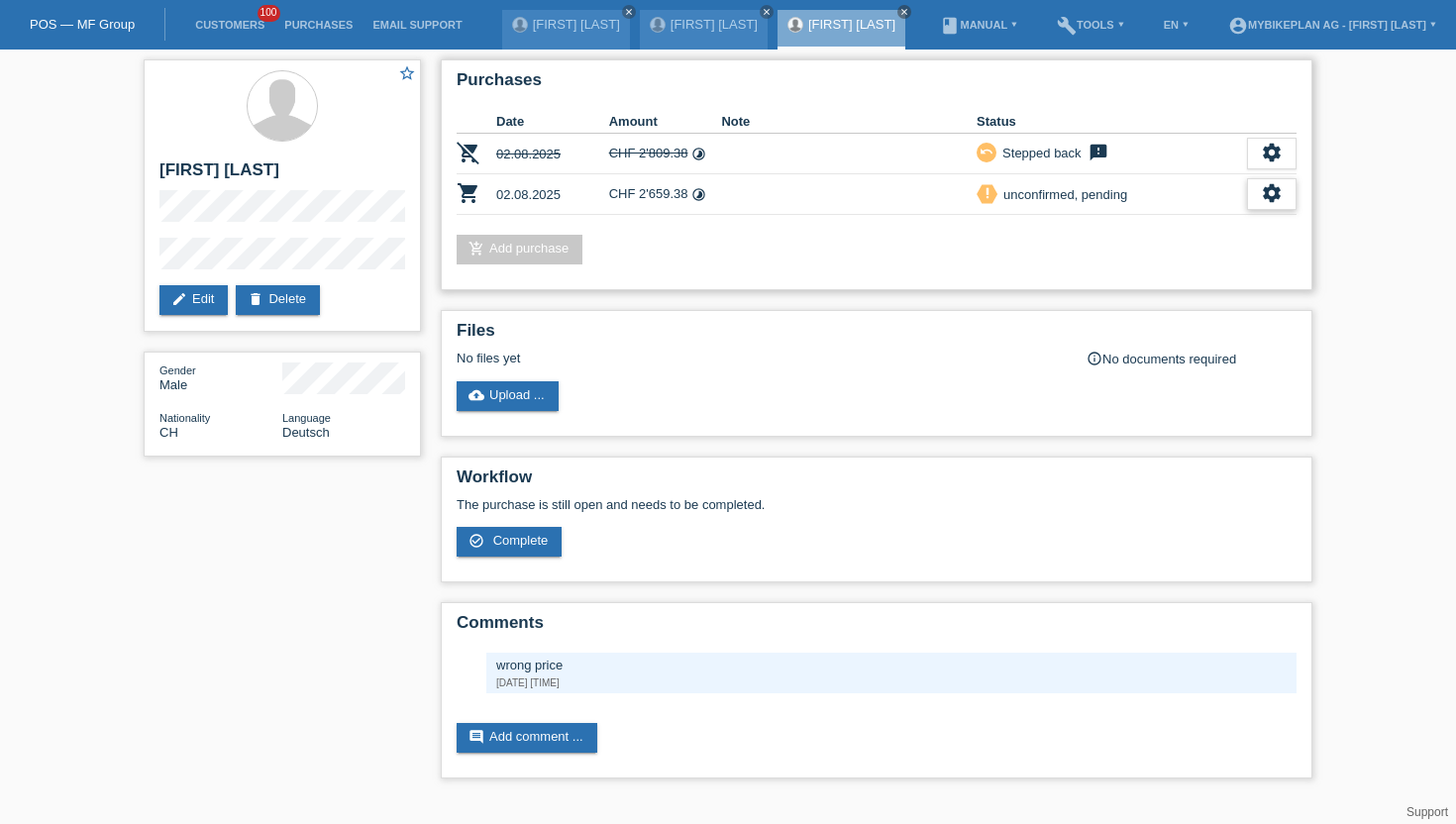 click on "settings" at bounding box center [1272, 193] 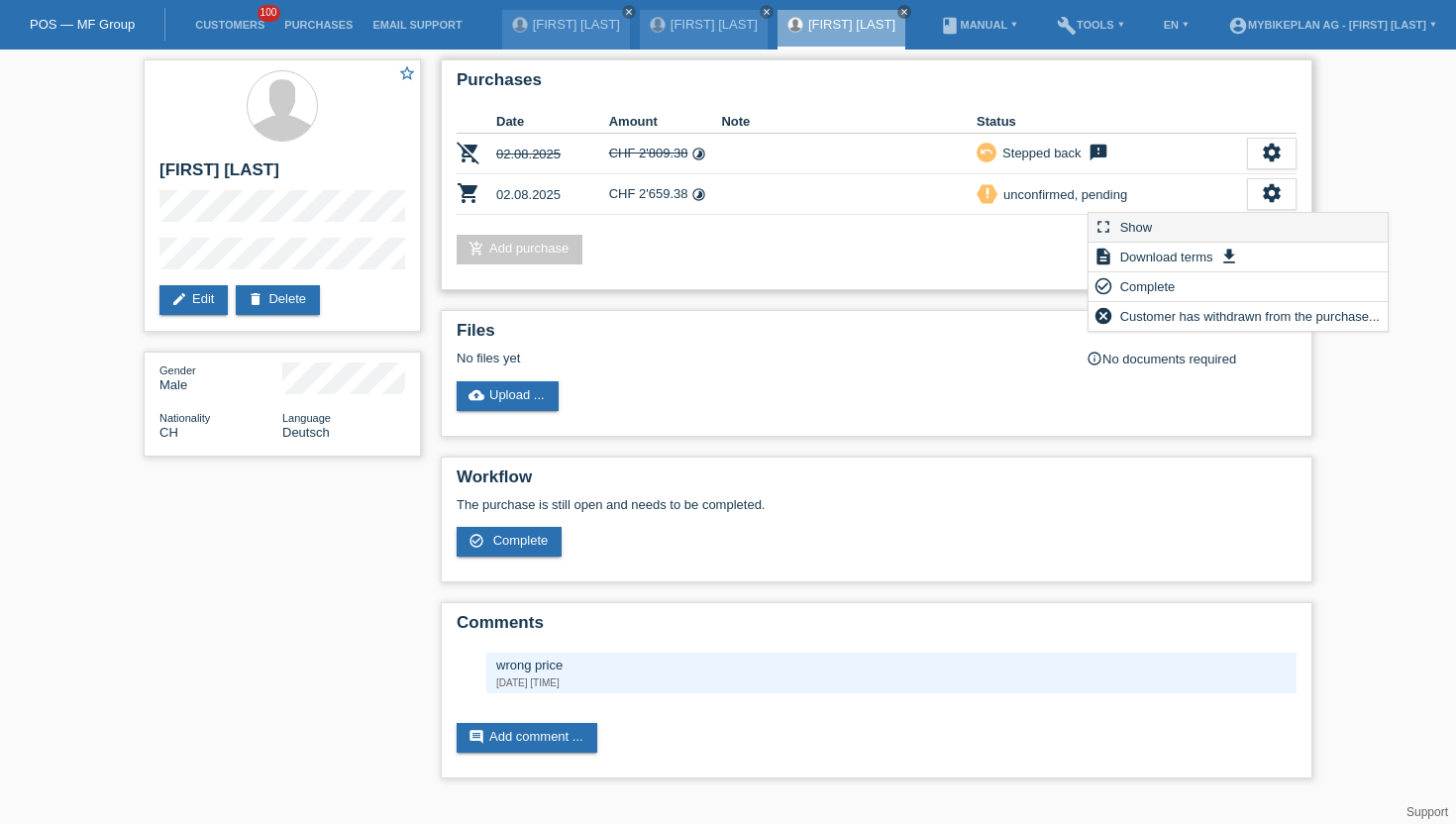 click on "fullscreen   Show" at bounding box center [1238, 228] 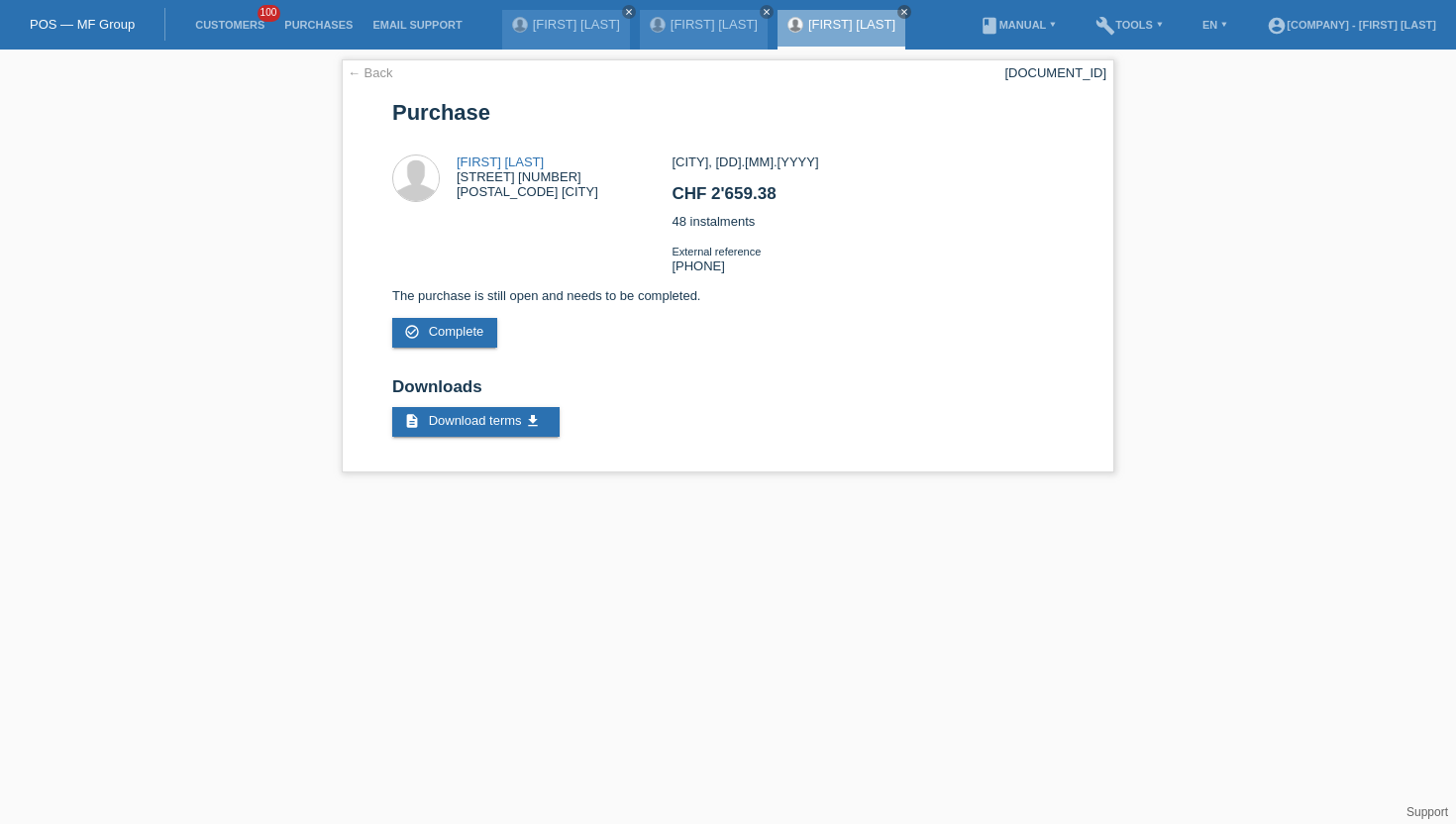 scroll, scrollTop: 0, scrollLeft: 0, axis: both 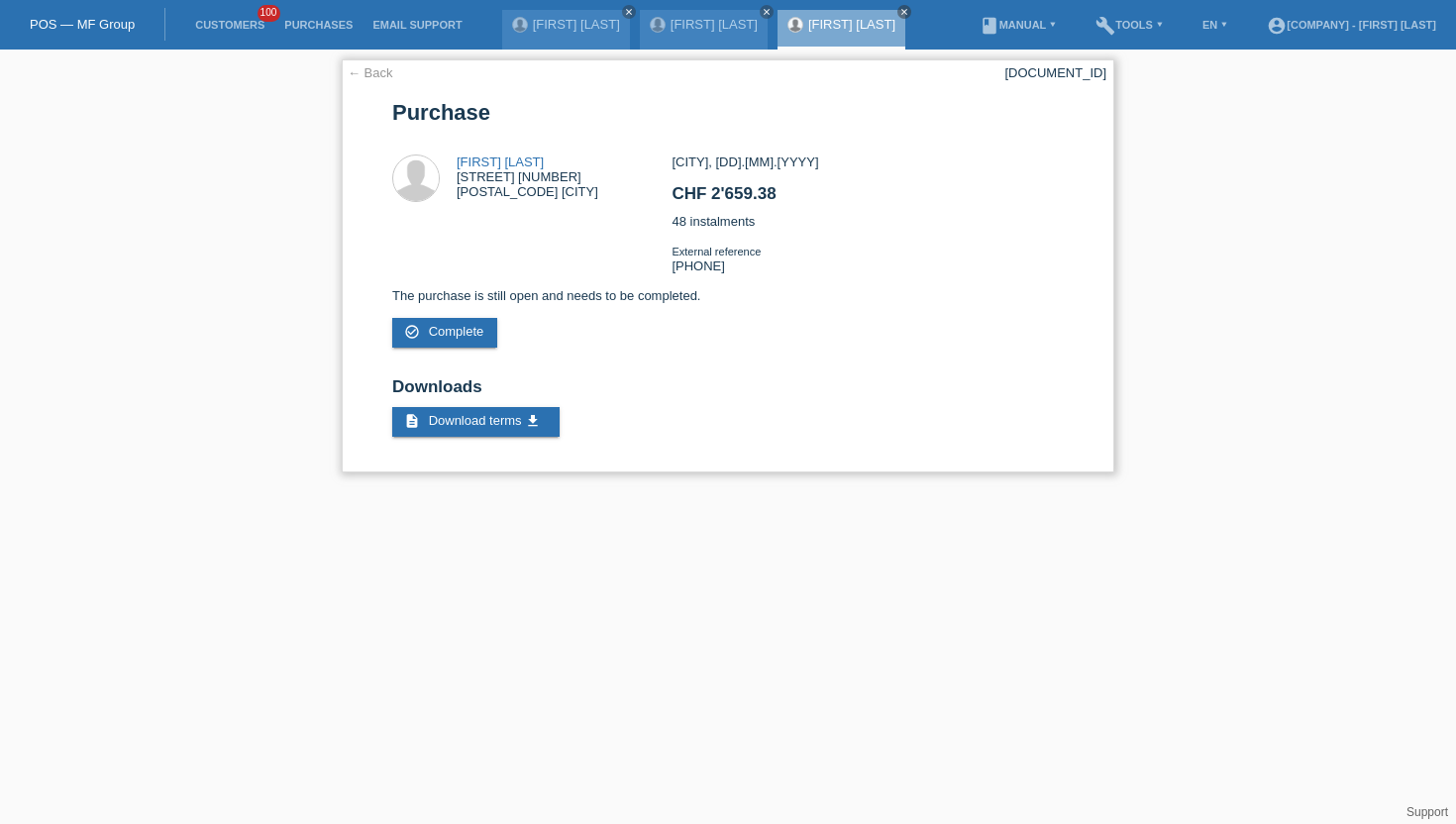 click on "[DOCUMENT_ID]" at bounding box center [1055, 72] 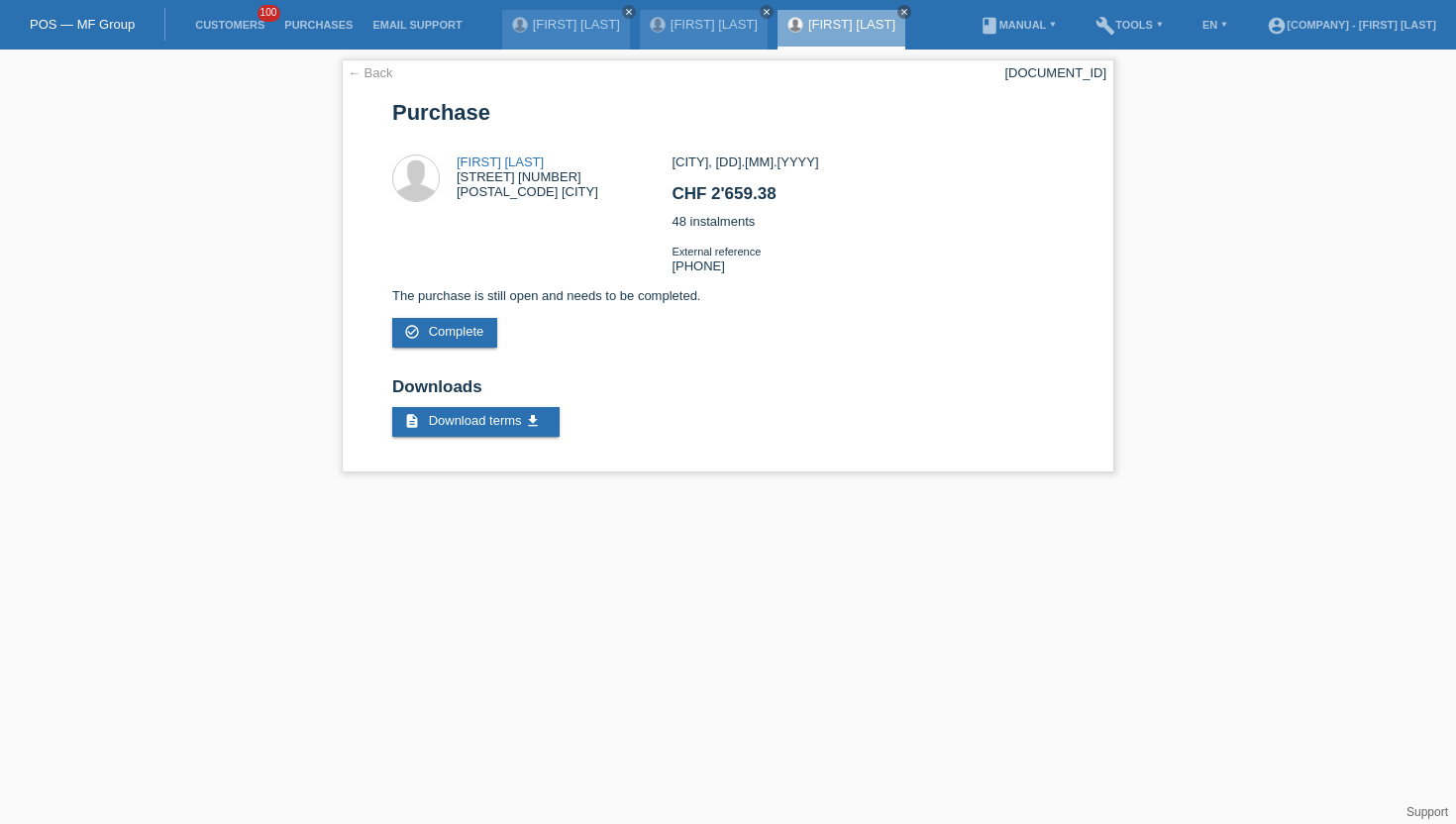 click on "Customers
100" at bounding box center (230, 25) 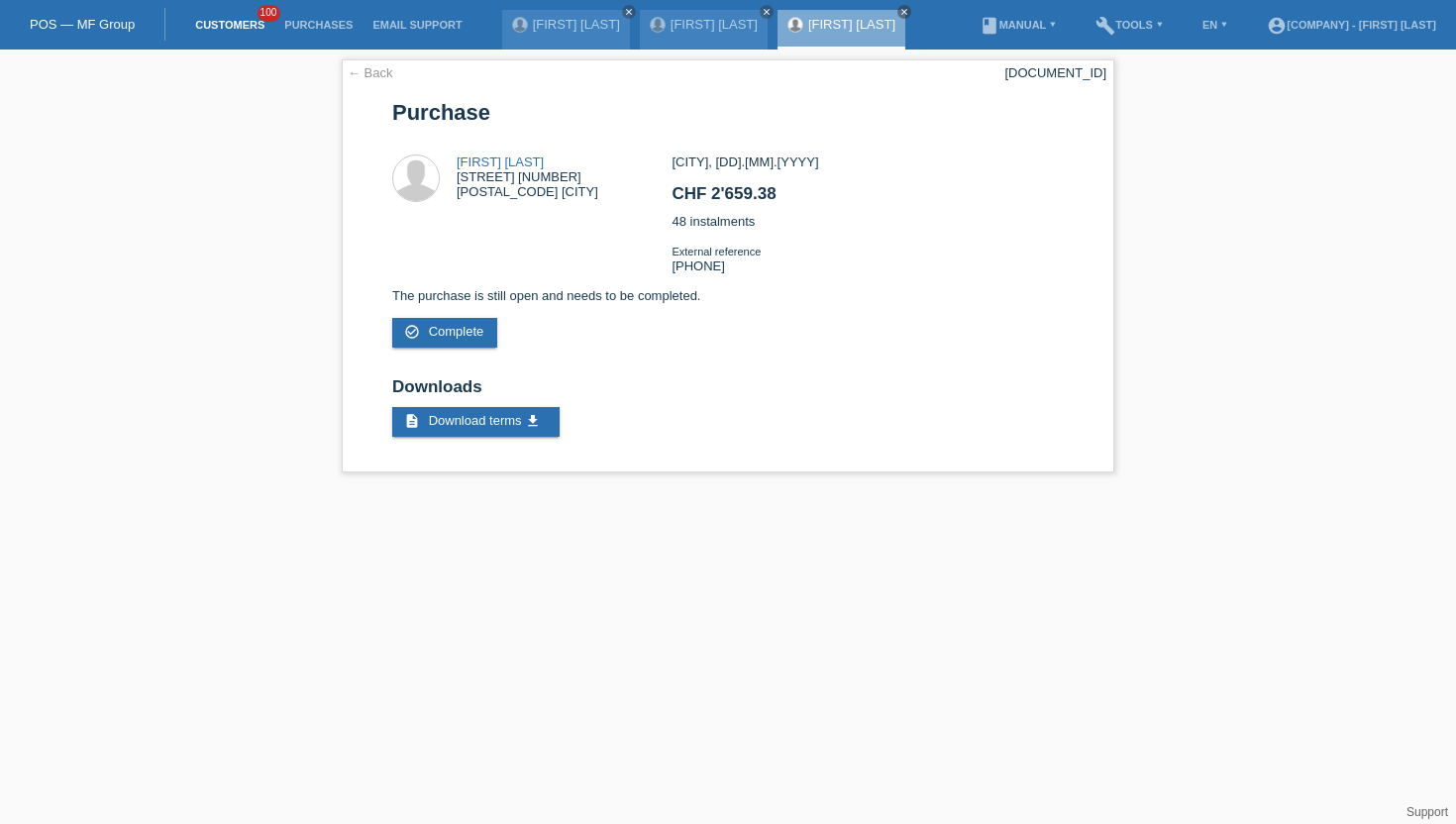 click on "Customers" at bounding box center (230, 25) 